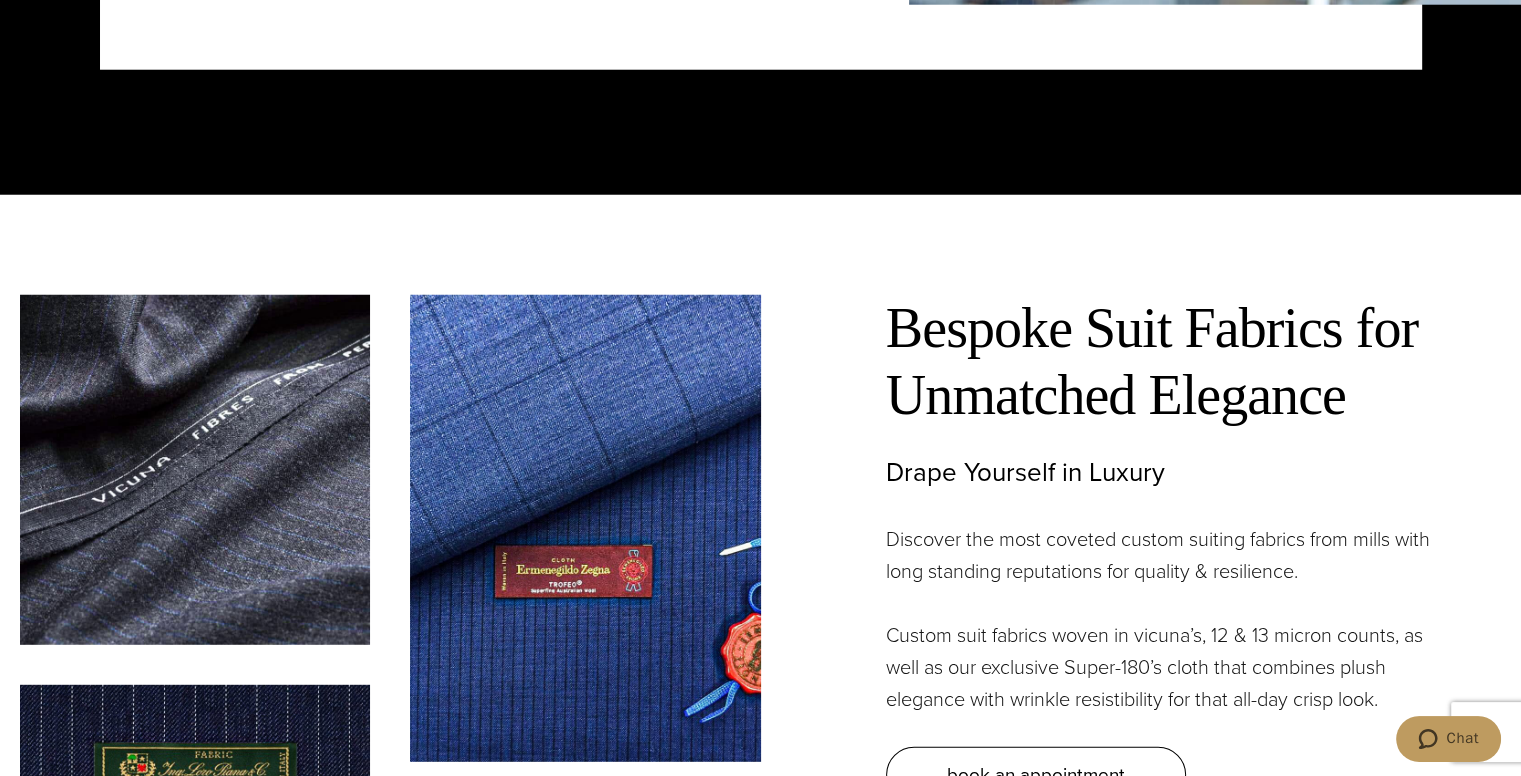 scroll, scrollTop: 5569, scrollLeft: 0, axis: vertical 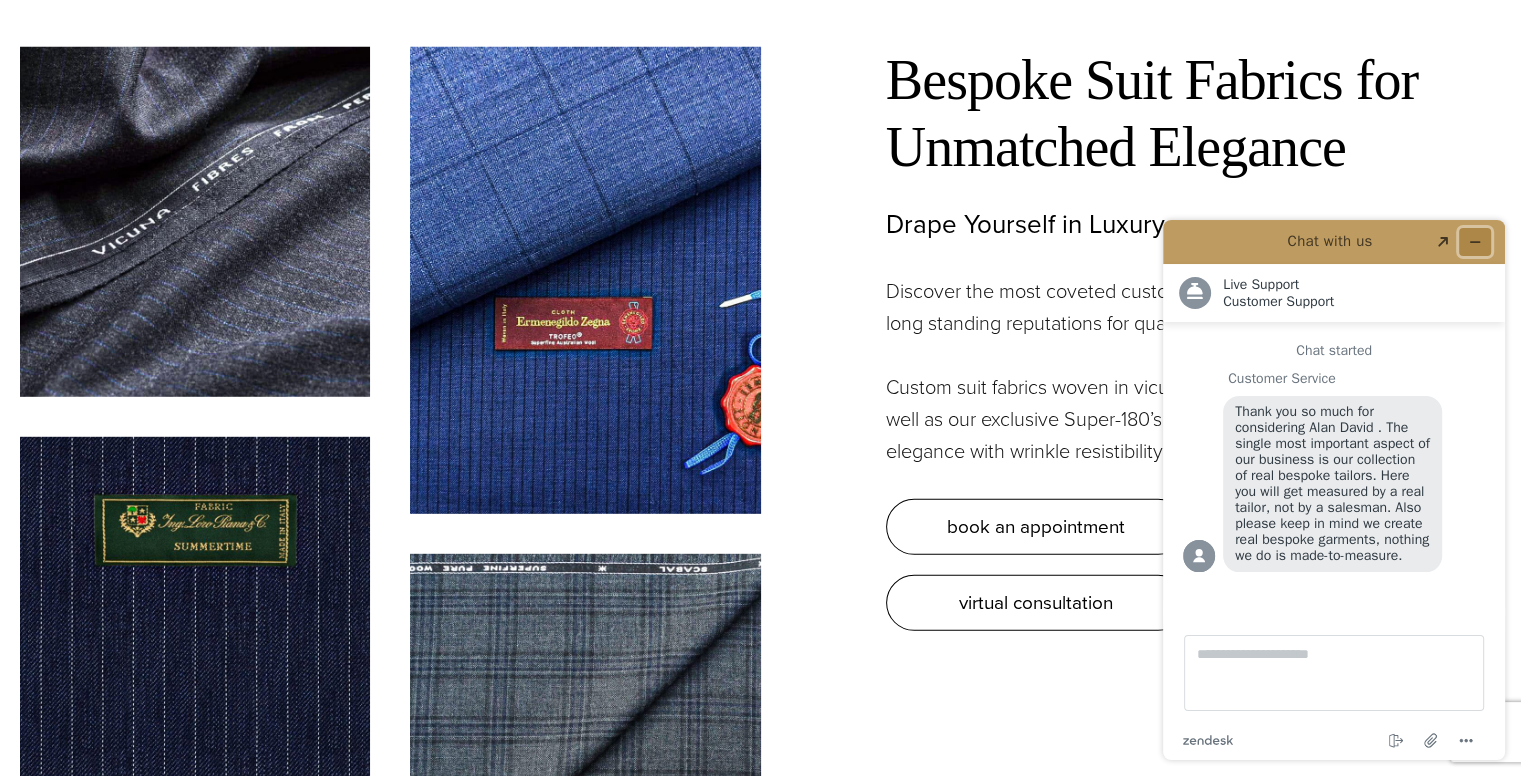click 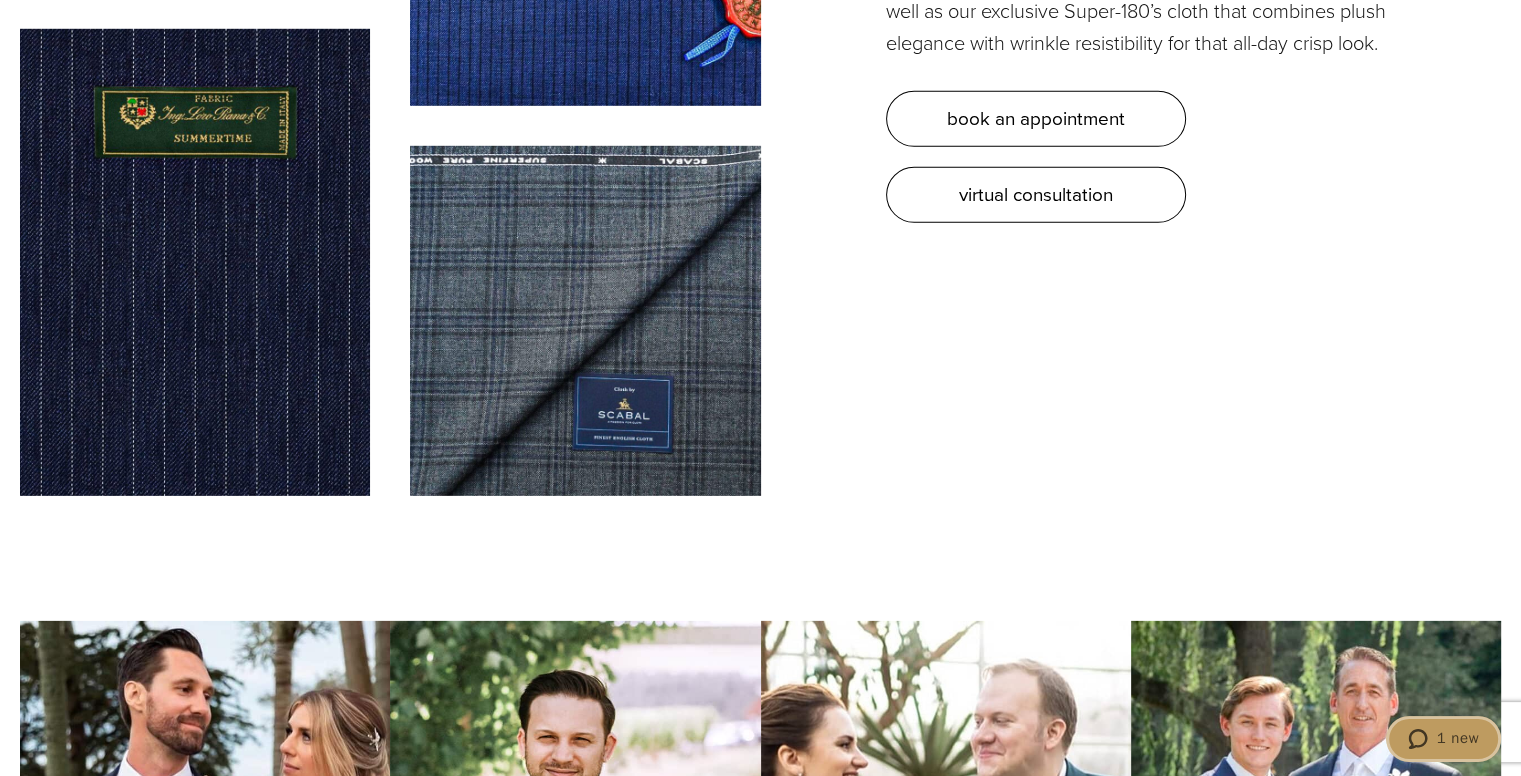 scroll, scrollTop: 6066, scrollLeft: 0, axis: vertical 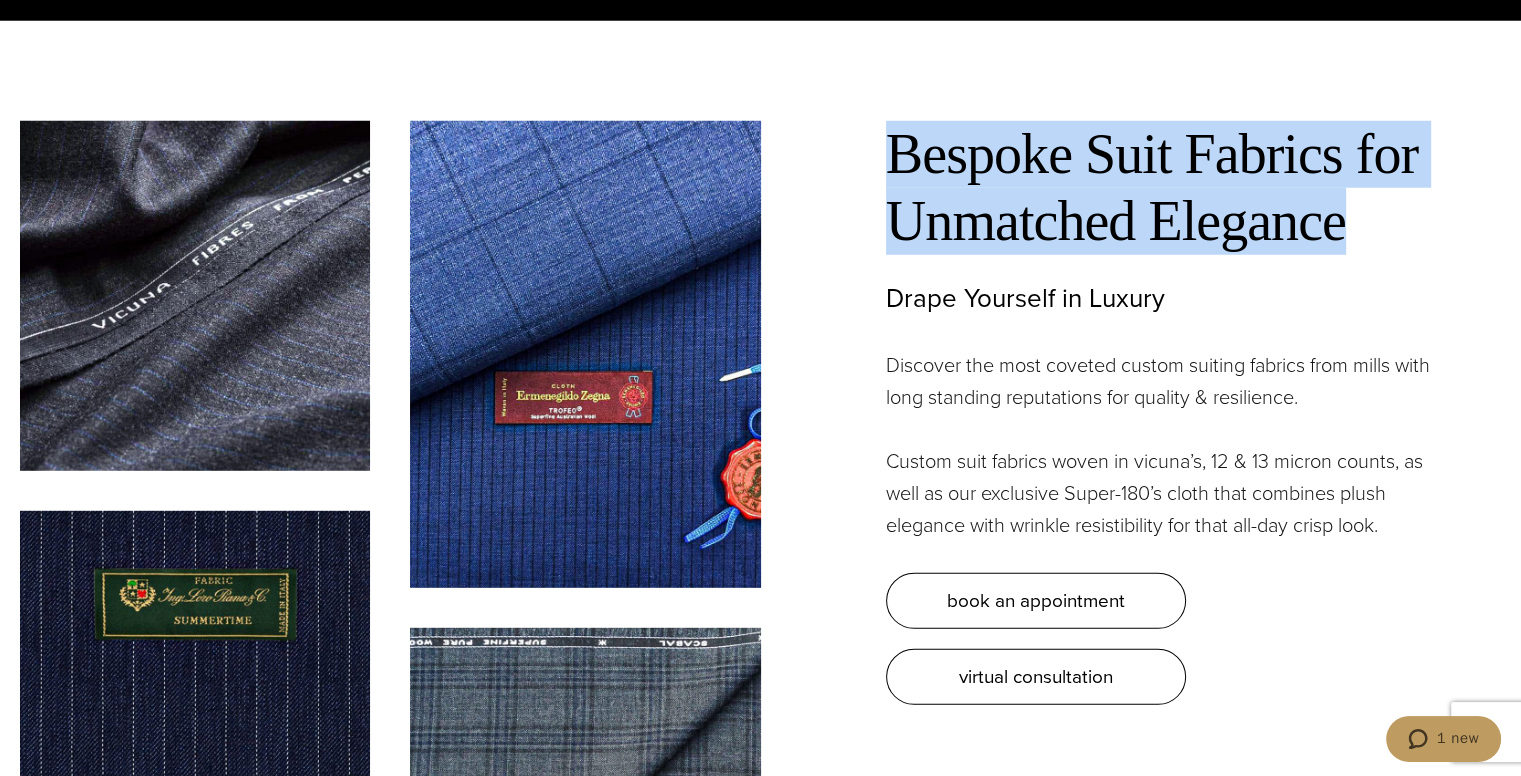drag, startPoint x: 1342, startPoint y: 218, endPoint x: 894, endPoint y: 162, distance: 451.48642 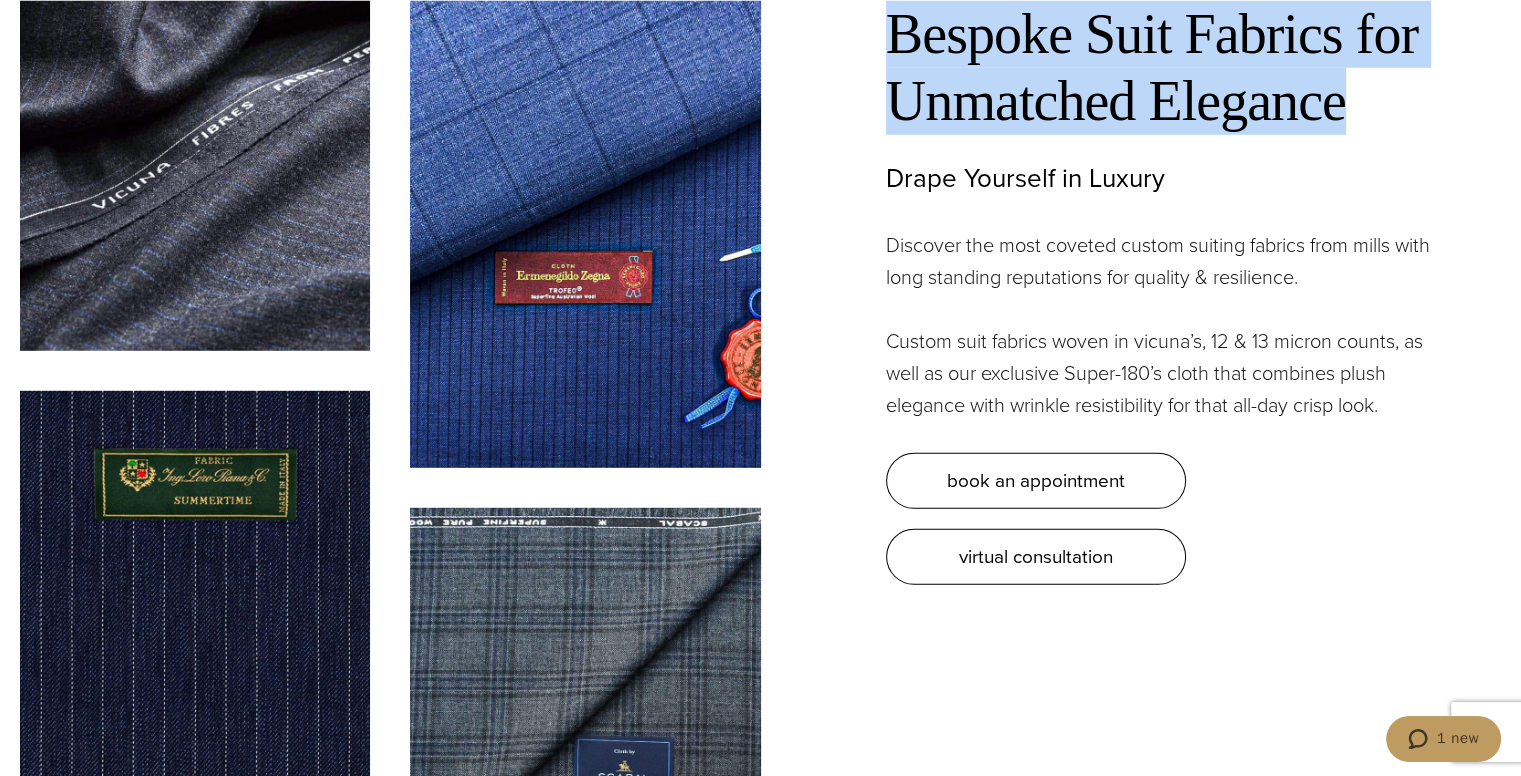 scroll, scrollTop: 5713, scrollLeft: 0, axis: vertical 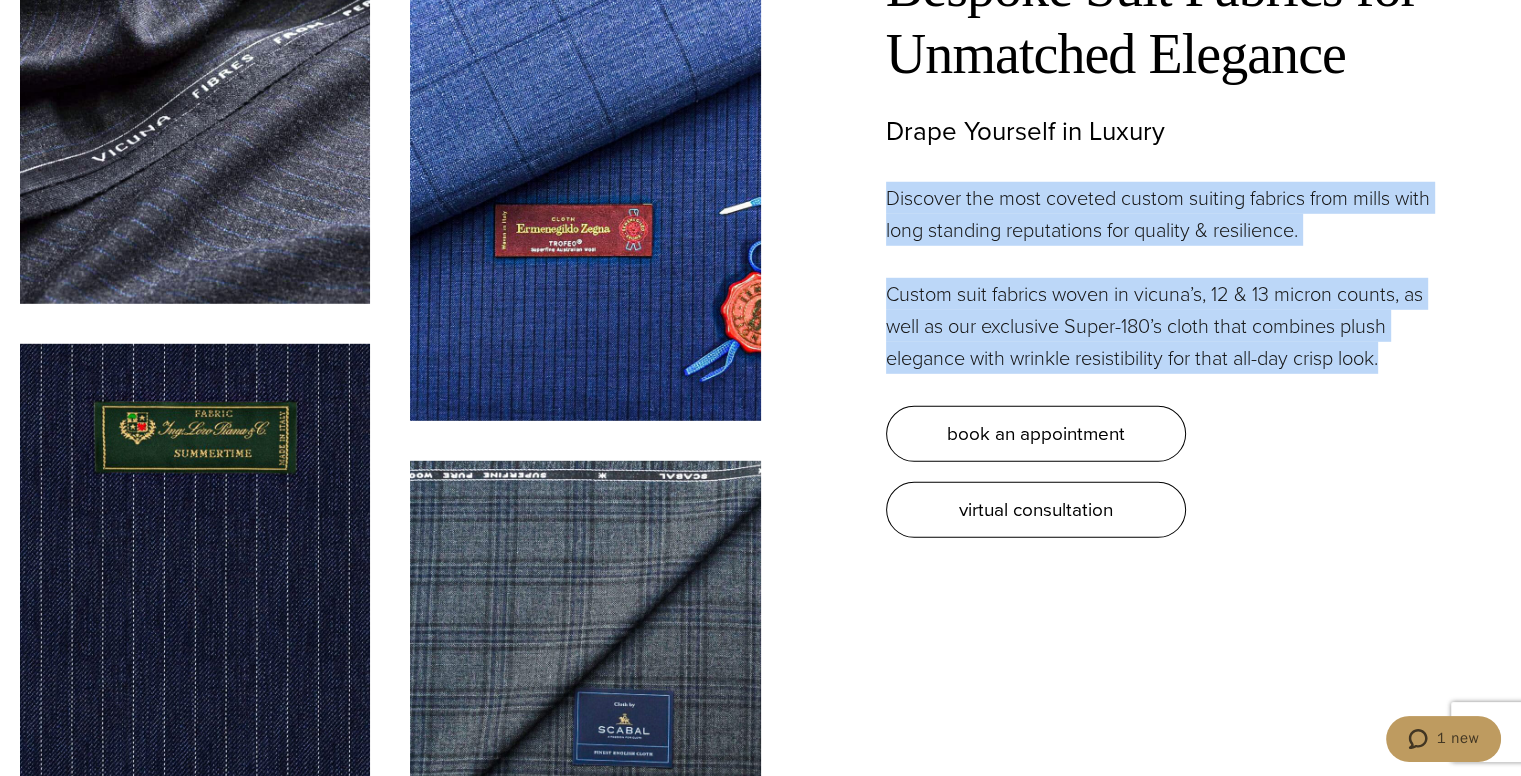 drag, startPoint x: 887, startPoint y: 196, endPoint x: 1391, endPoint y: 349, distance: 526.7115 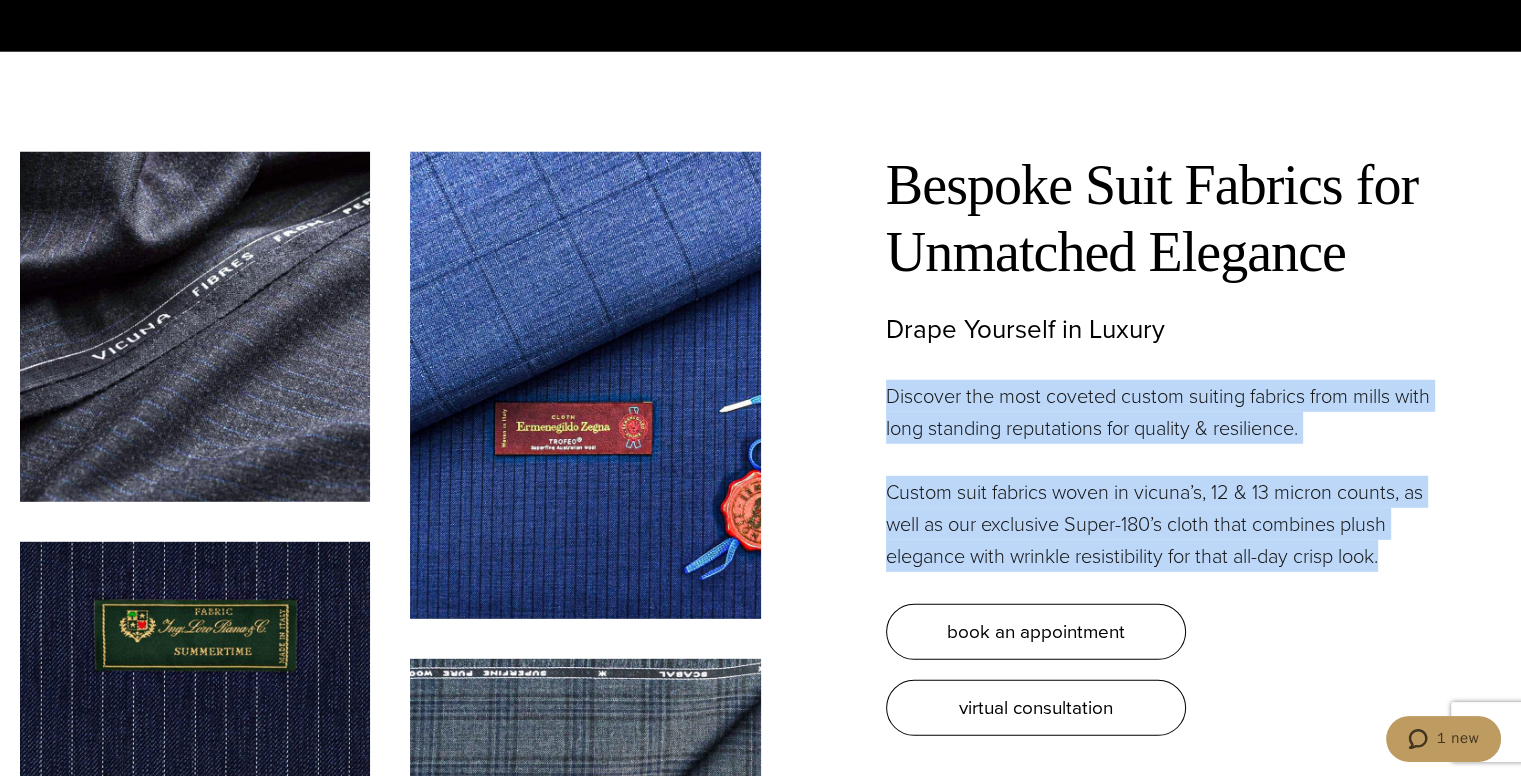 scroll, scrollTop: 5506, scrollLeft: 0, axis: vertical 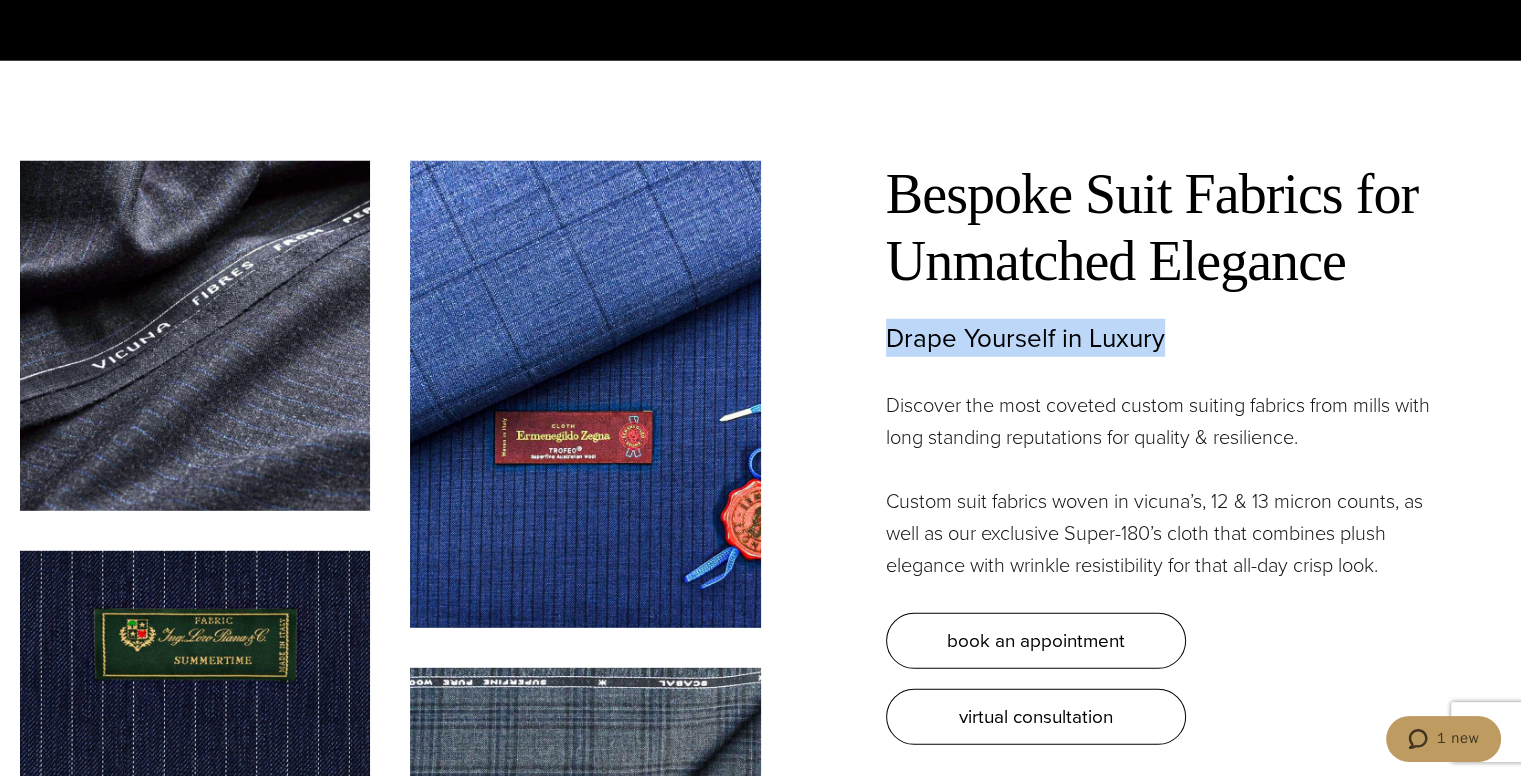 drag, startPoint x: 1181, startPoint y: 339, endPoint x: 828, endPoint y: 347, distance: 353.09064 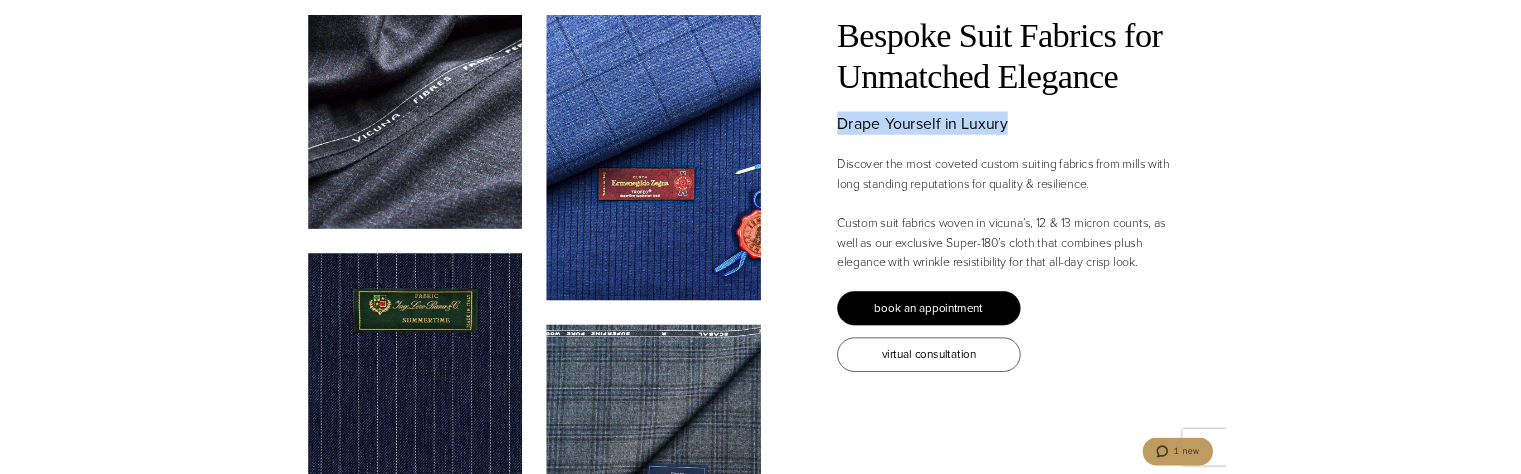 scroll, scrollTop: 5606, scrollLeft: 0, axis: vertical 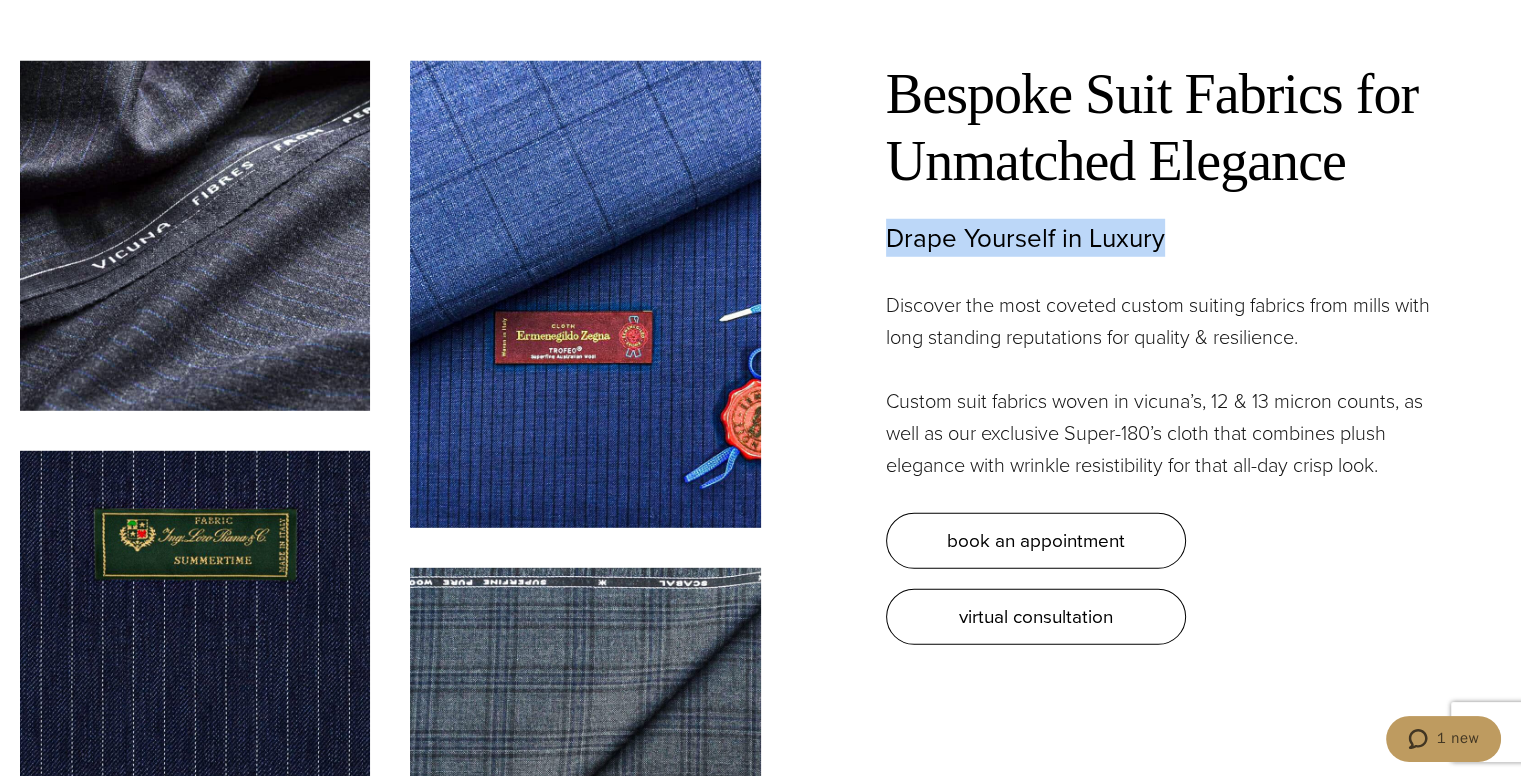 click on "Bespoke Suit Fabrics for Unmatched Elegance
Drape Yourself in Luxury
Discover the most coveted custom suiting fabrics from mills with long standing reputations for quality & resilience.
Custom suit fabrics woven in vicuna’s, 12 & 13 micron counts, as well as our exclusive Super-180’s cloth that combines plush elegance with wrinkle resistibility for that all-day crisp look.
book an appointment
virtual consultation" at bounding box center [1166, 353] 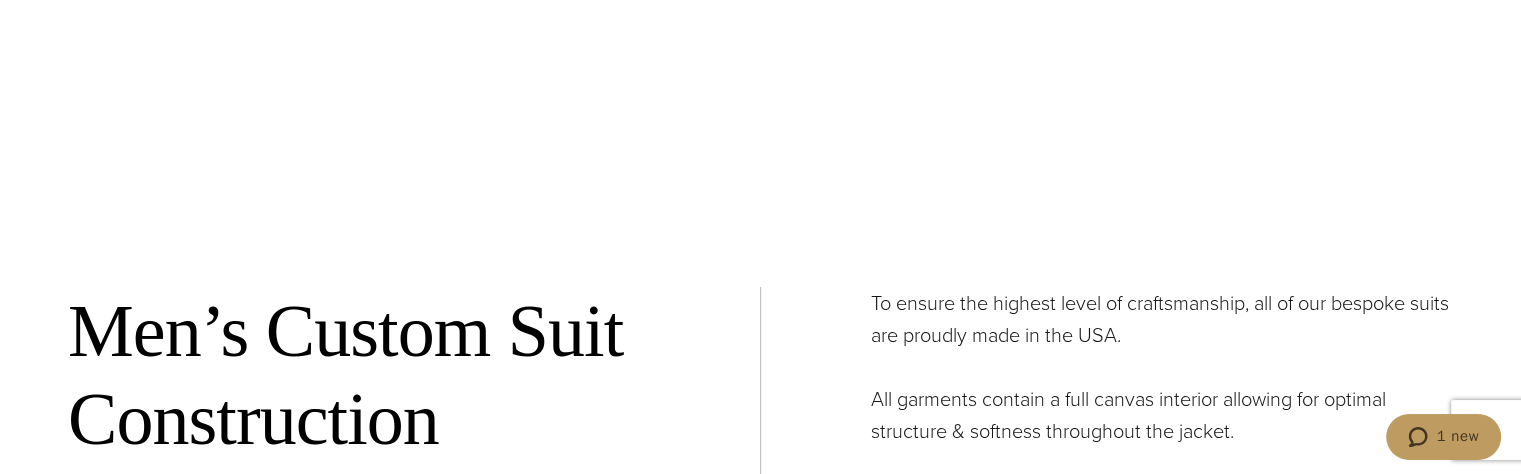 scroll, scrollTop: 6746, scrollLeft: 0, axis: vertical 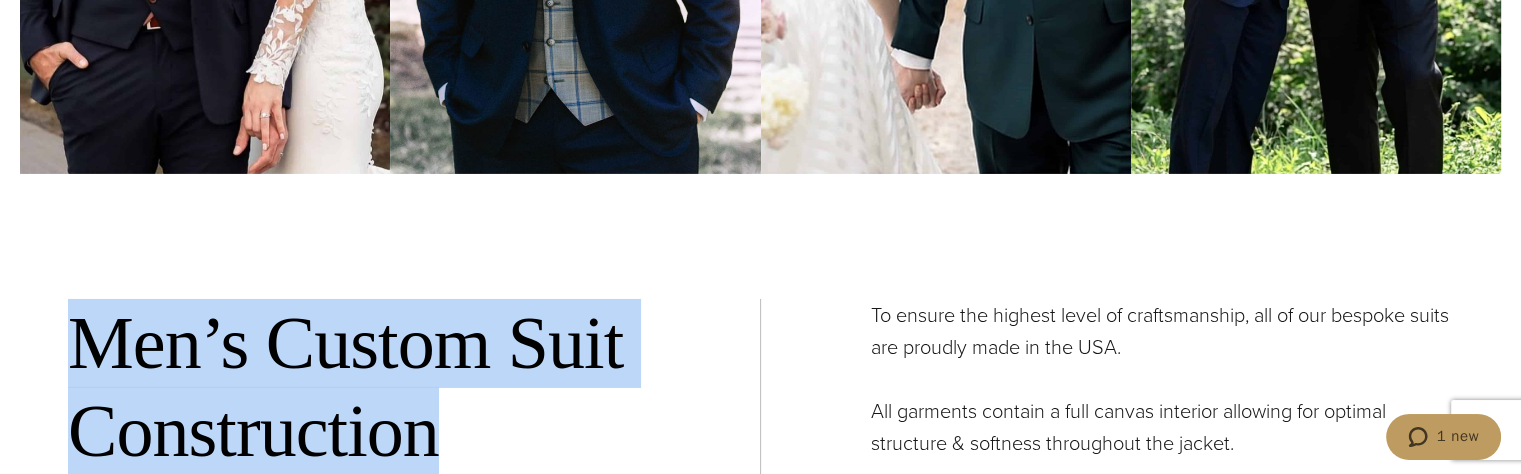 drag, startPoint x: 431, startPoint y: 437, endPoint x: 55, endPoint y: 351, distance: 385.70975 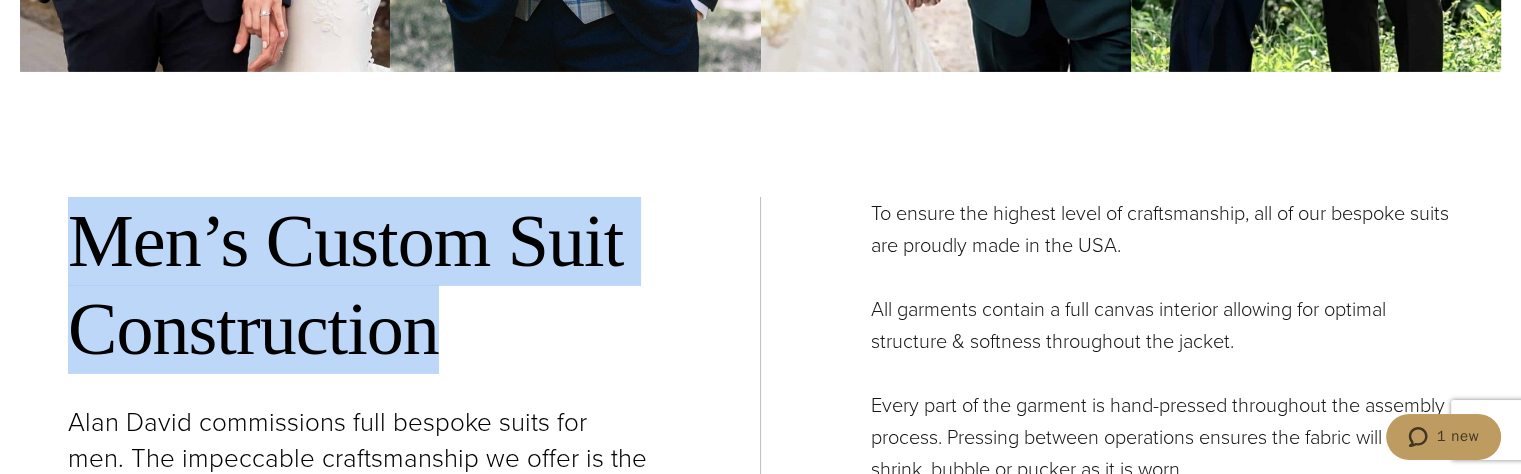 scroll, scrollTop: 6953, scrollLeft: 0, axis: vertical 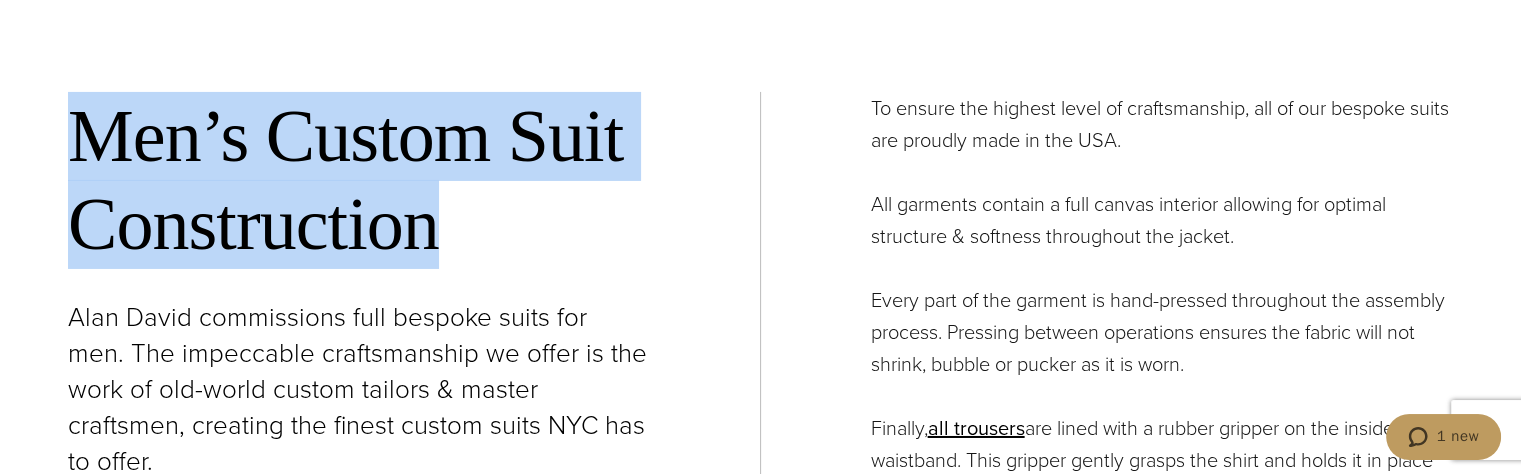copy on "Men’s Custom Suit Construction" 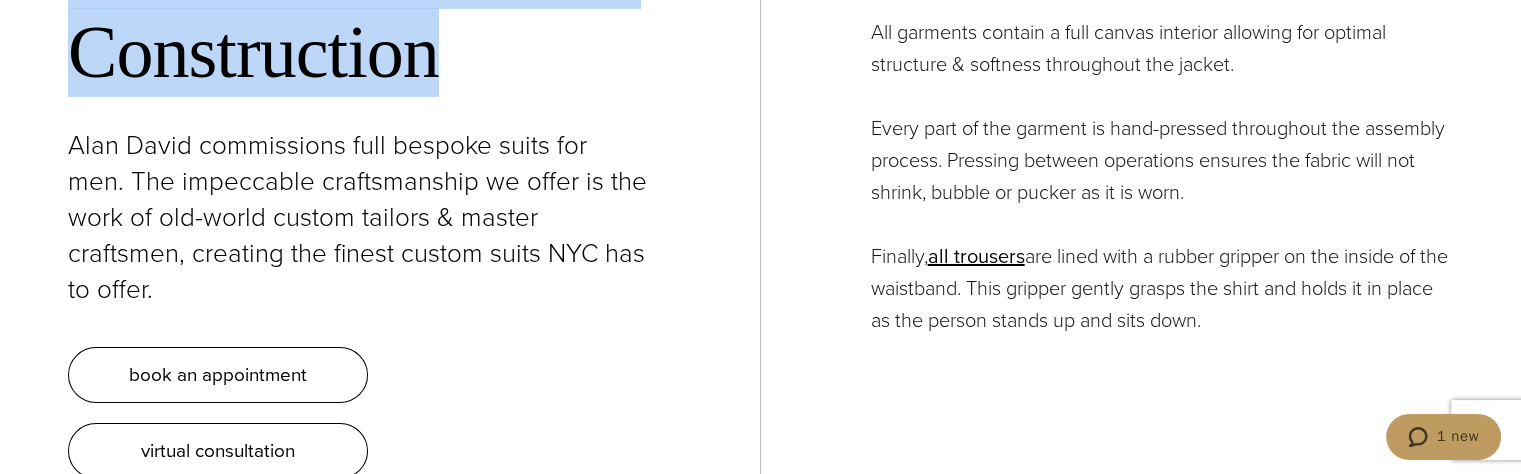 scroll, scrollTop: 7153, scrollLeft: 0, axis: vertical 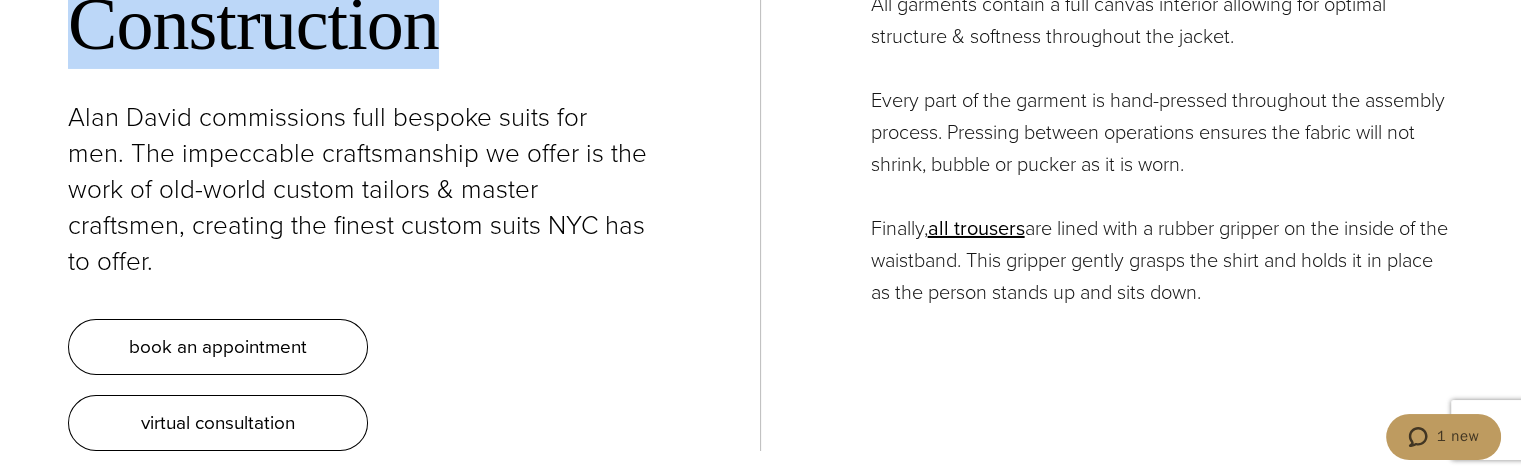 click on "Men’s Custom Suit Construction
Alan David commissions full bespoke suits for men. The impeccable craftsmanship we offer is the work of old-world custom tailors & master craftsmen, creating the finest custom suits [CITY] has to offer.
book an appointment
virtual consultation" at bounding box center [414, 172] 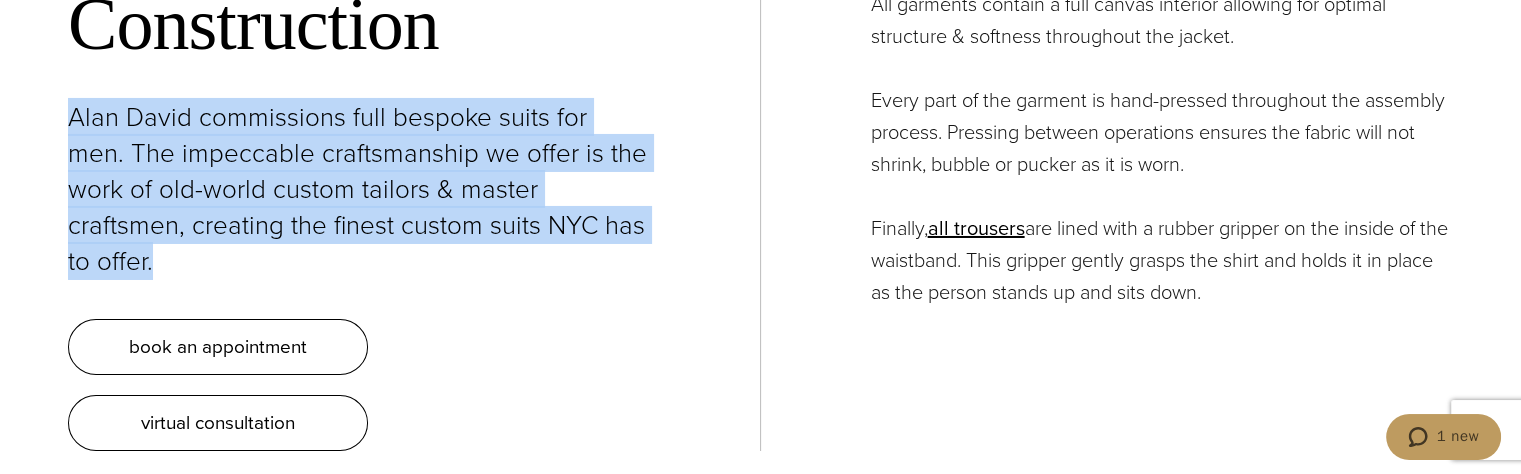 drag, startPoint x: 612, startPoint y: 225, endPoint x: 45, endPoint y: 111, distance: 578.3468 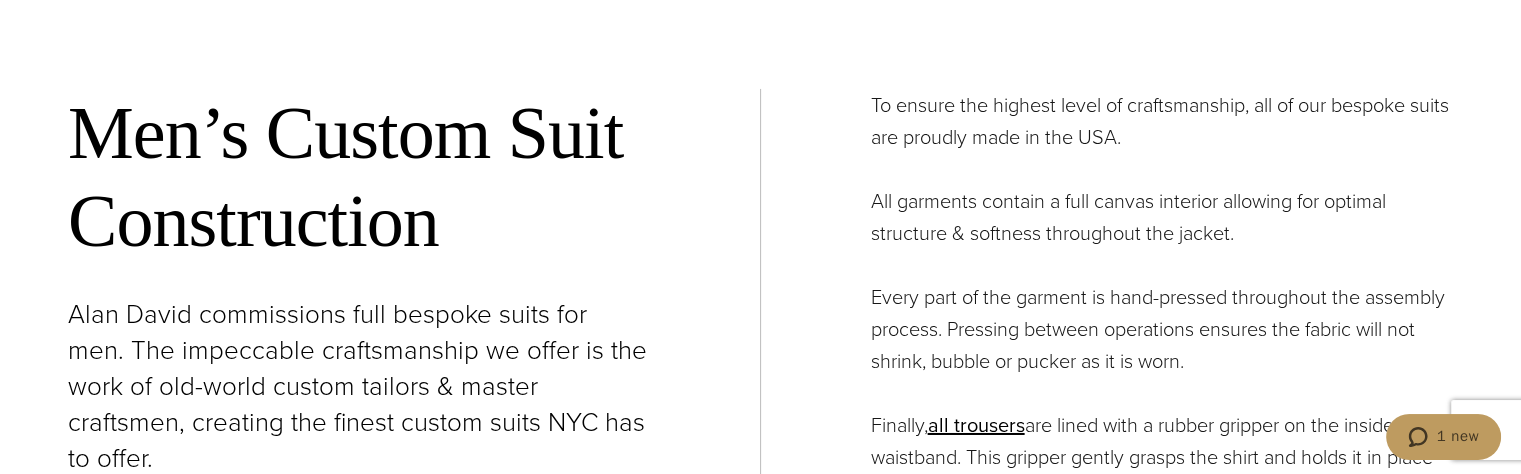 scroll, scrollTop: 6940, scrollLeft: 0, axis: vertical 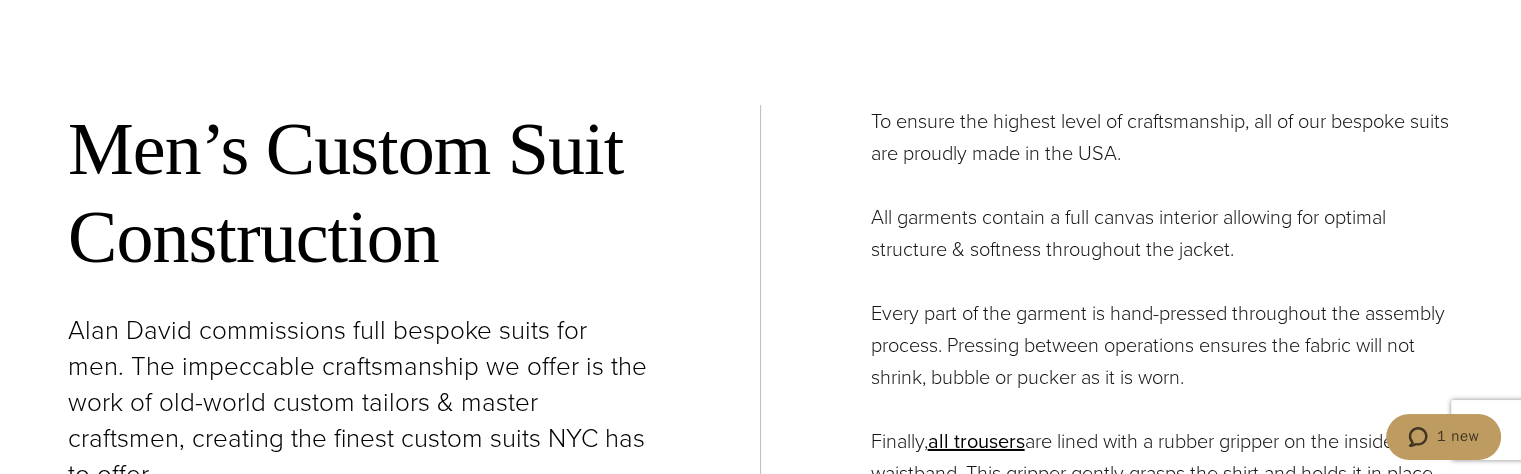 drag, startPoint x: 872, startPoint y: 115, endPoint x: 1033, endPoint y: 238, distance: 202.608 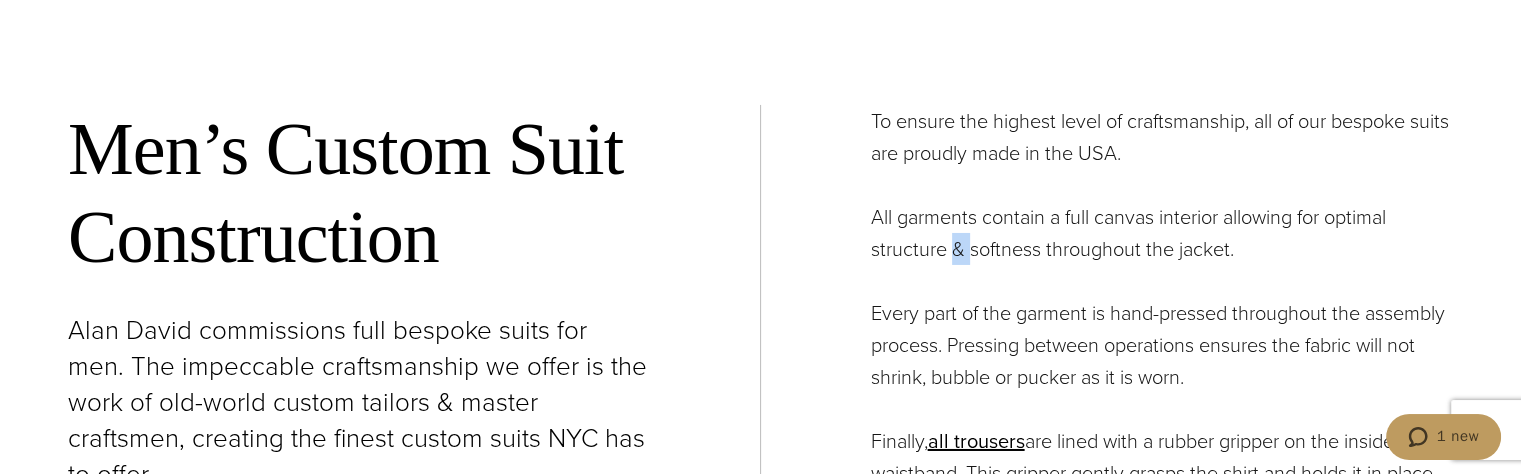 click on "All garments contain a full canvas interior allowing for optimal structure & softness throughout the jacket." at bounding box center (1162, 233) 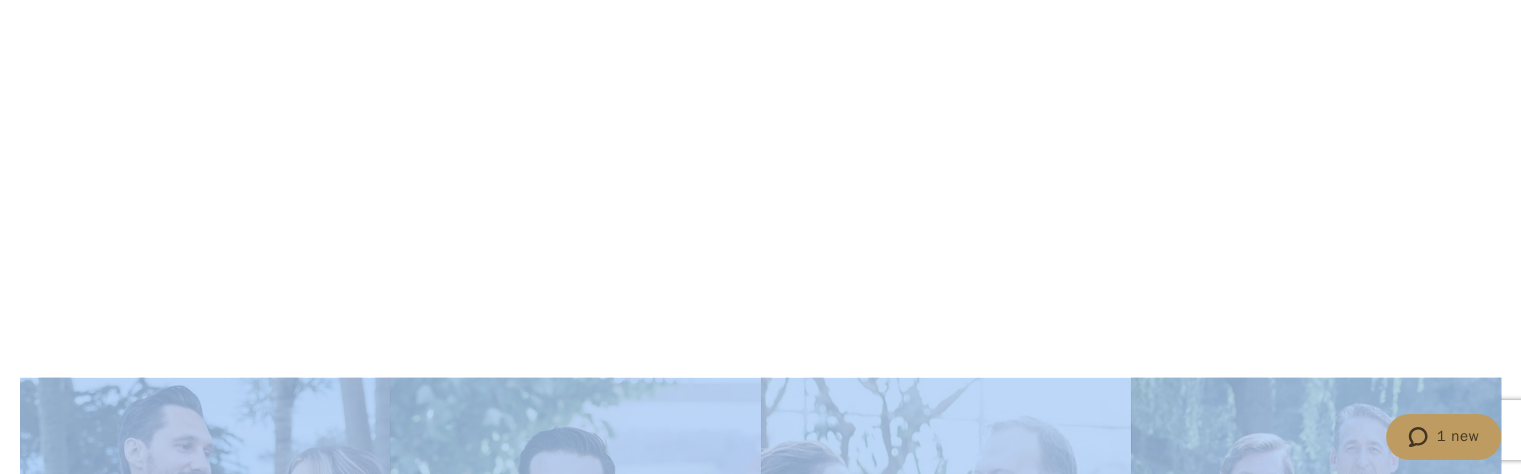 scroll, scrollTop: 5689, scrollLeft: 0, axis: vertical 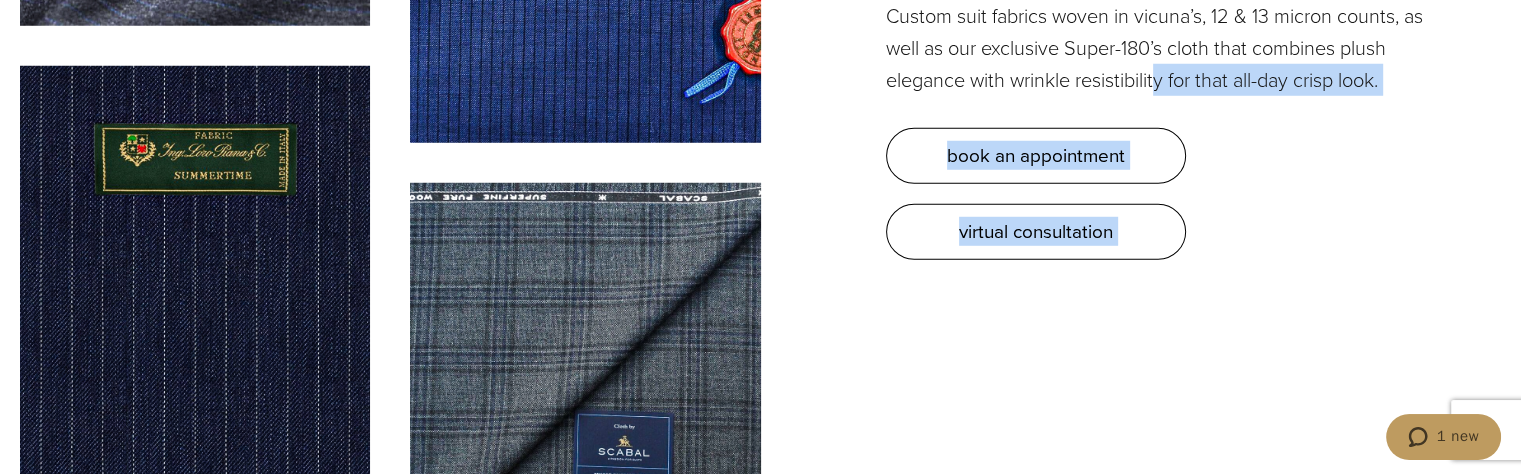 drag, startPoint x: 874, startPoint y: 109, endPoint x: 1160, endPoint y: 81, distance: 287.36737 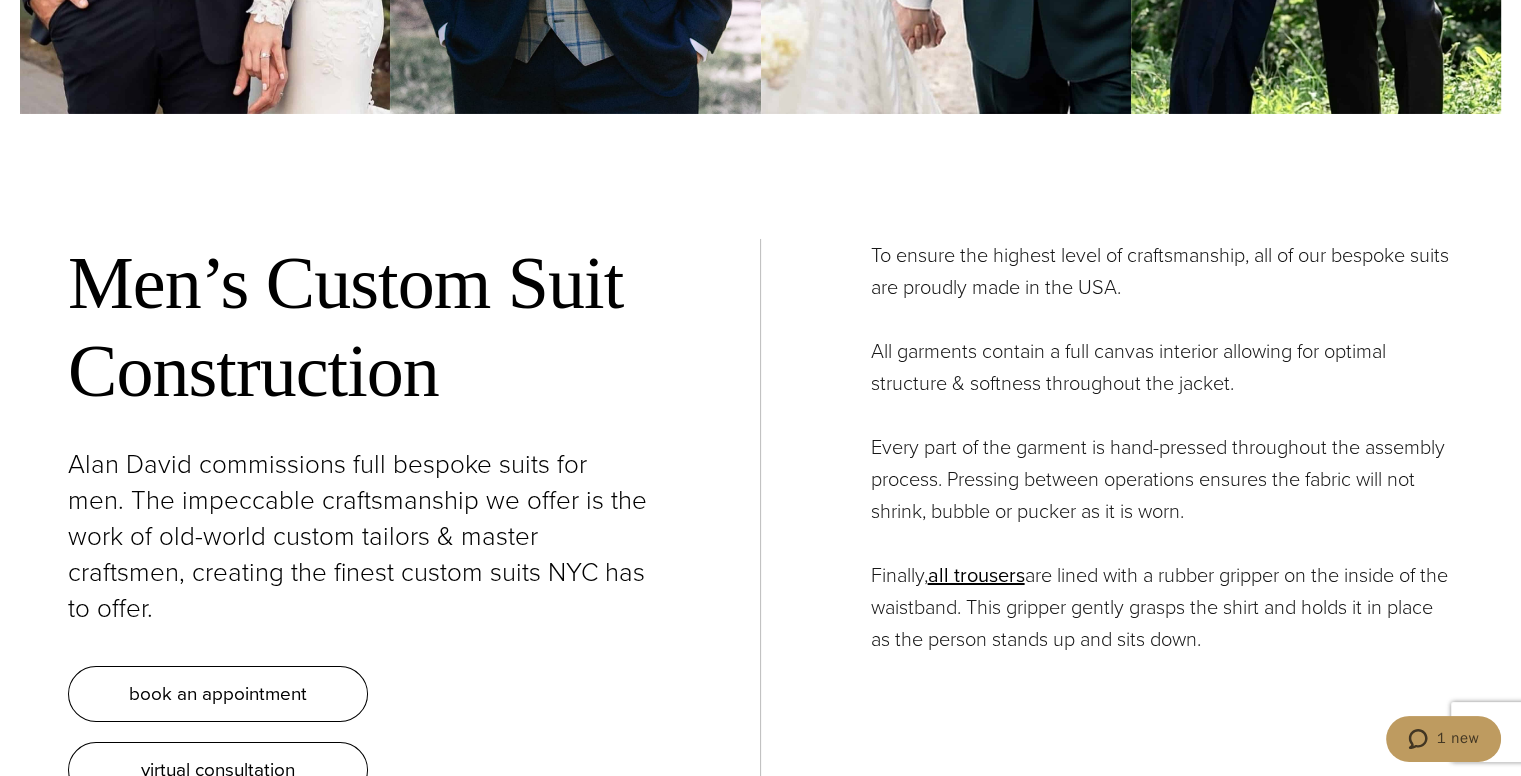 scroll, scrollTop: 7109, scrollLeft: 0, axis: vertical 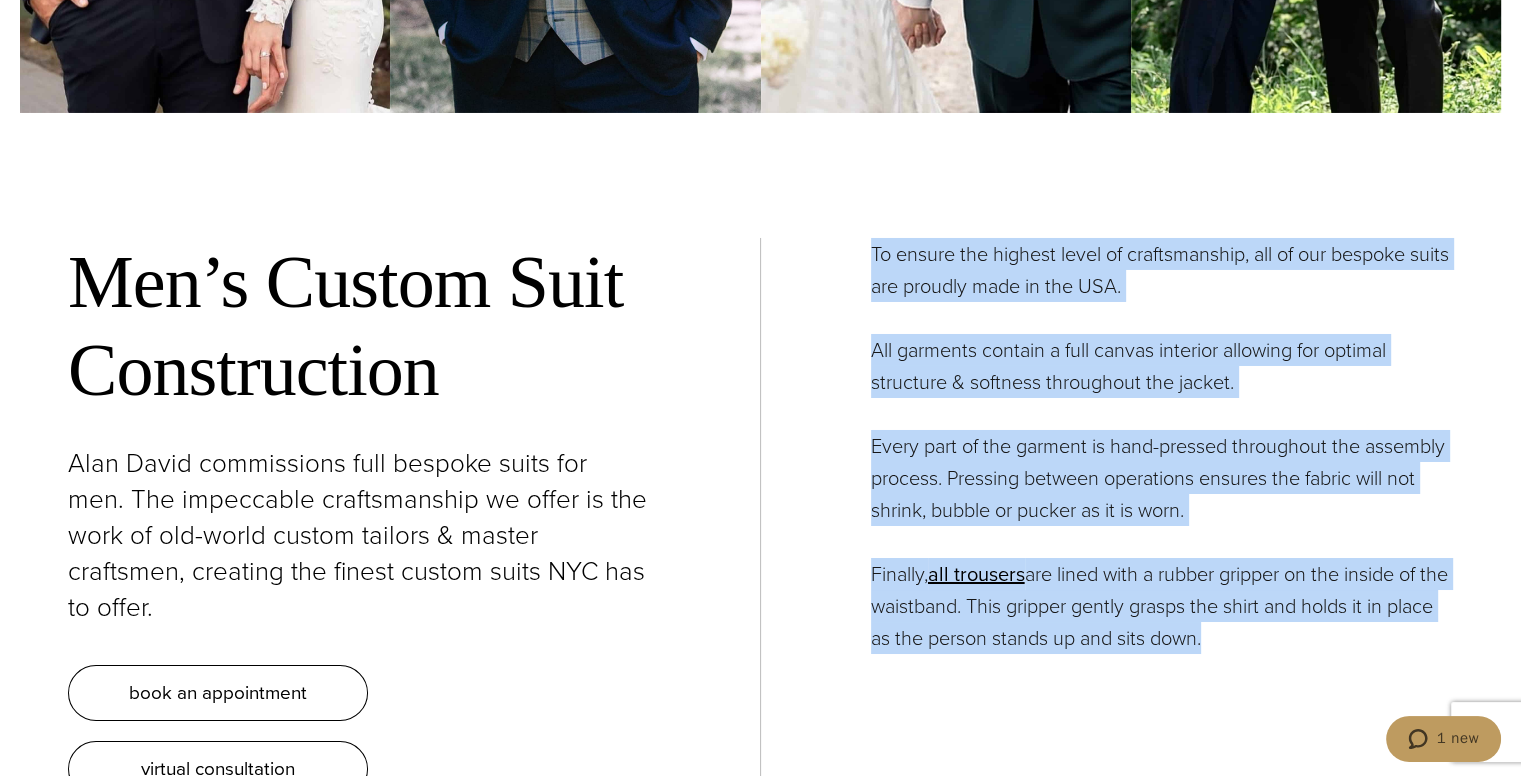drag, startPoint x: 868, startPoint y: 246, endPoint x: 1252, endPoint y: 646, distance: 554.4871 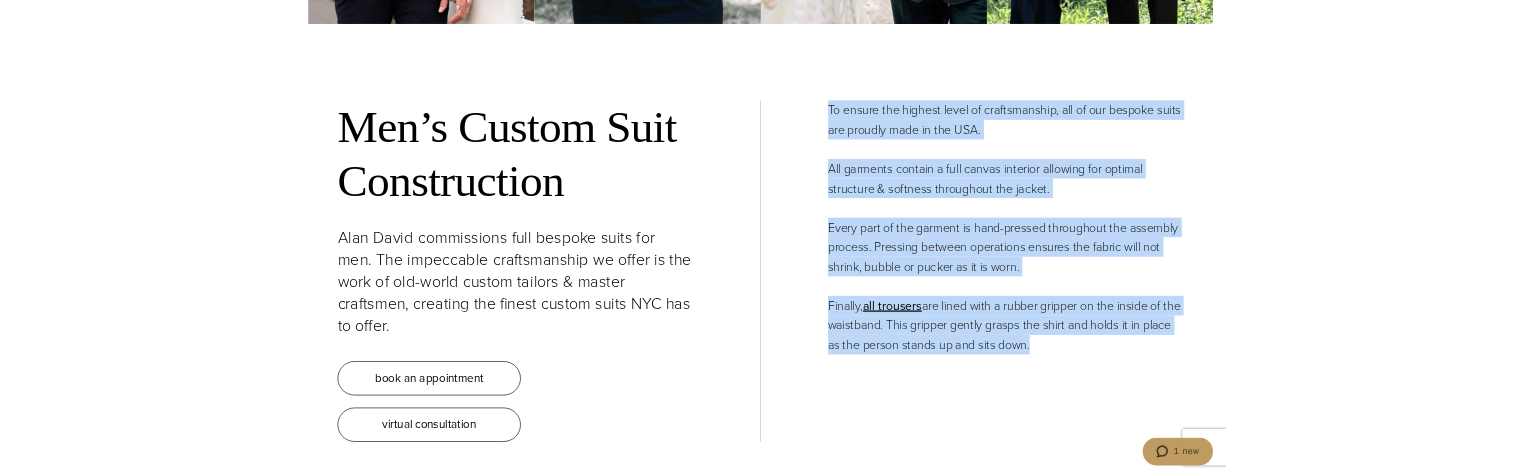scroll, scrollTop: 7209, scrollLeft: 0, axis: vertical 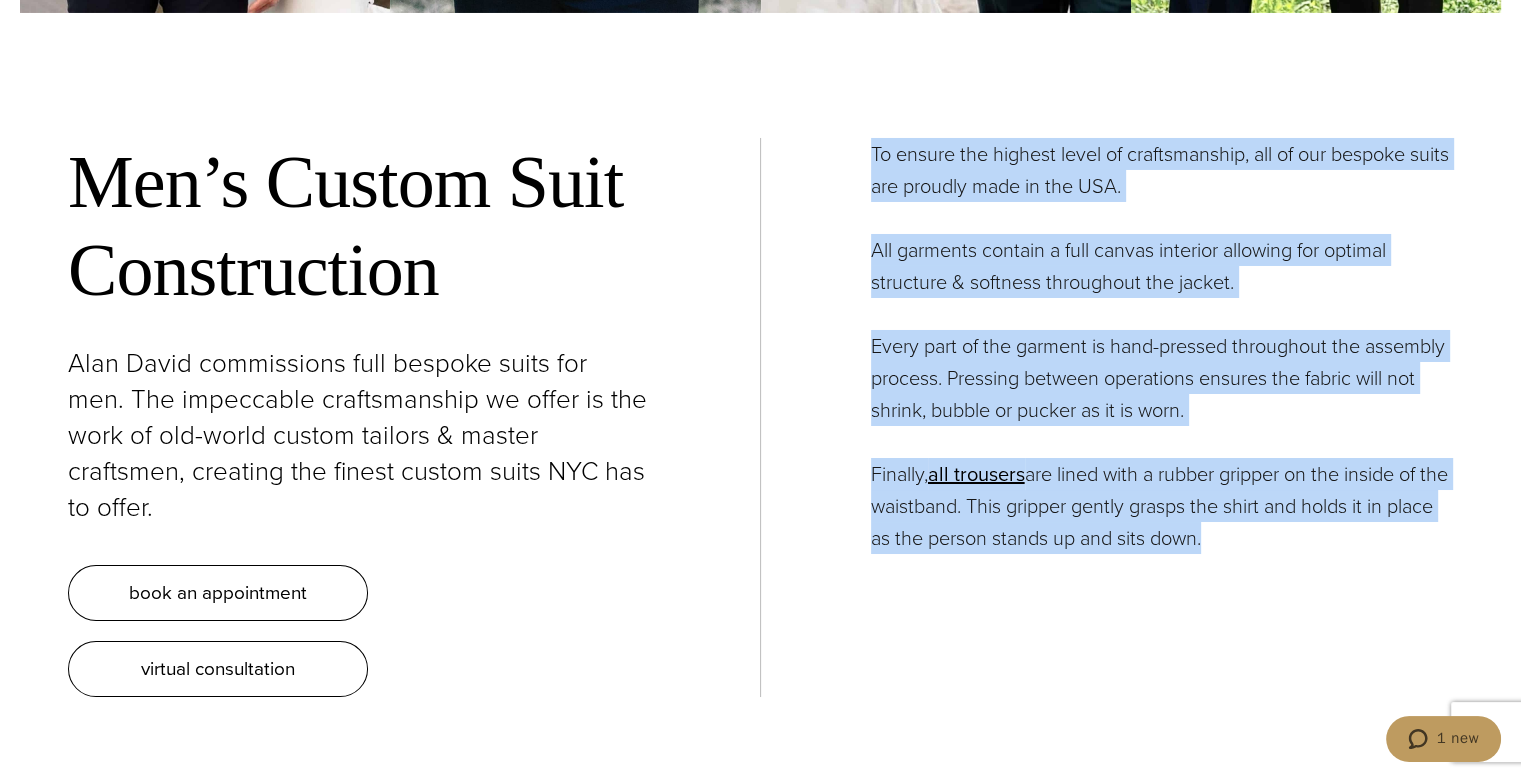 click on "To ensure the highest level of craftsmanship, all of our bespoke suits are proudly made in the USA.
All garments contain a full canvas interior allowing for optimal structure & softness throughout the jacket.
Every part of the garment is hand-pressed throughout the assembly process. Pressing between operations ensures the fabric will not shrink, bubble or pucker as it is worn.
Finally,  all trousers  are lined with a rubber gripper on the inside of the waistband. This gripper gently grasps the shirt and holds it in place as the person stands up and sits down." at bounding box center [1107, 346] 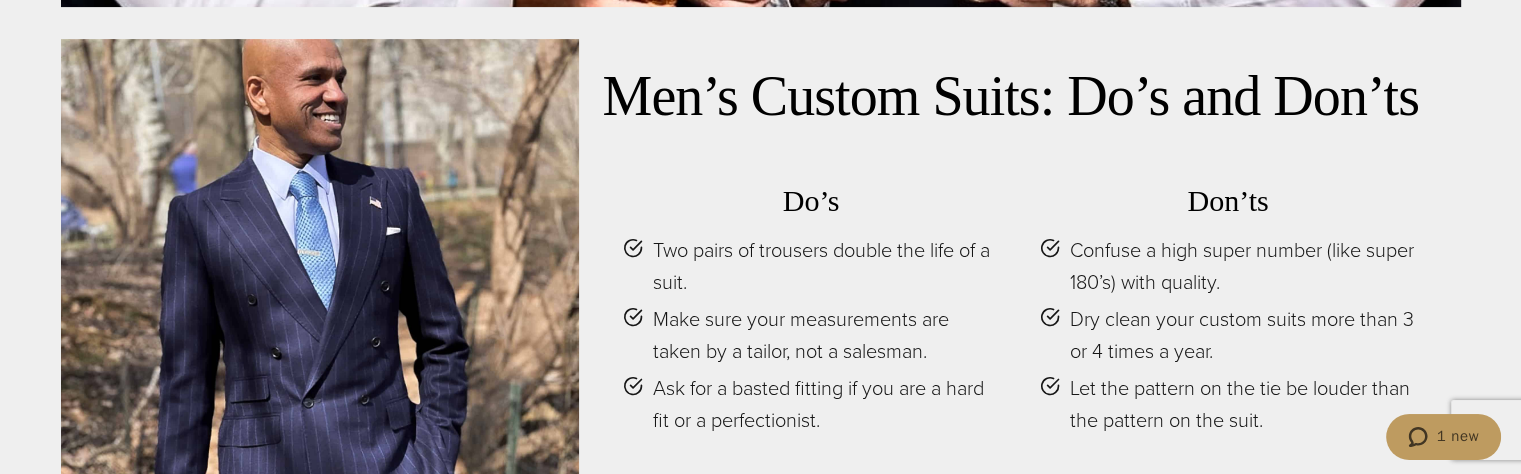 scroll, scrollTop: 8164, scrollLeft: 0, axis: vertical 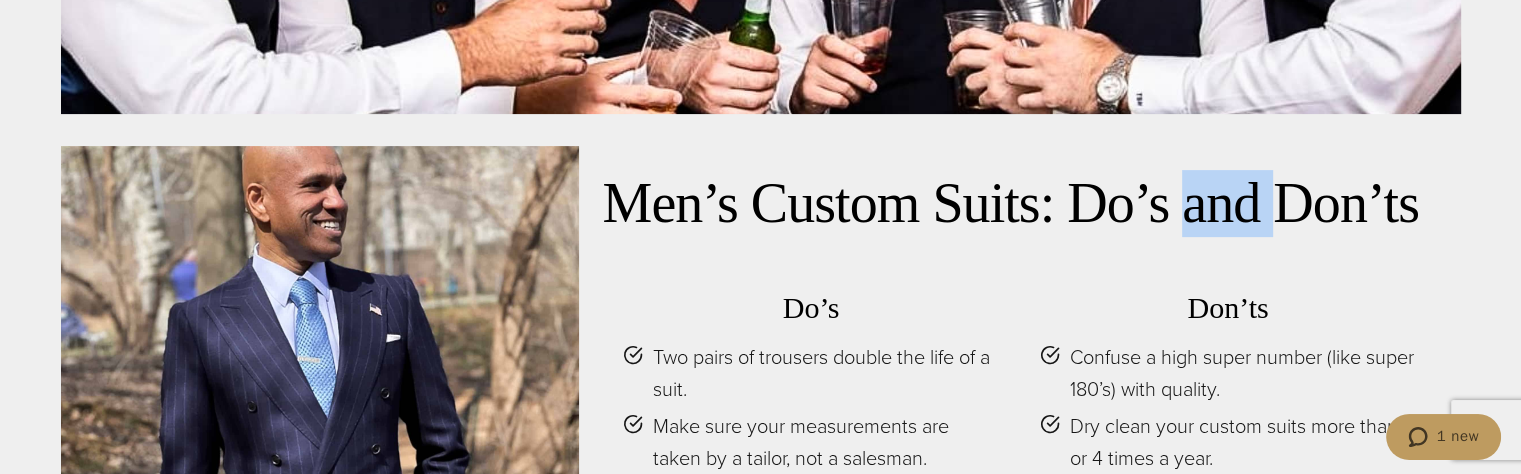 click on "Men’s Custom Suits: Do’s and Don’ts" at bounding box center [1020, 203] 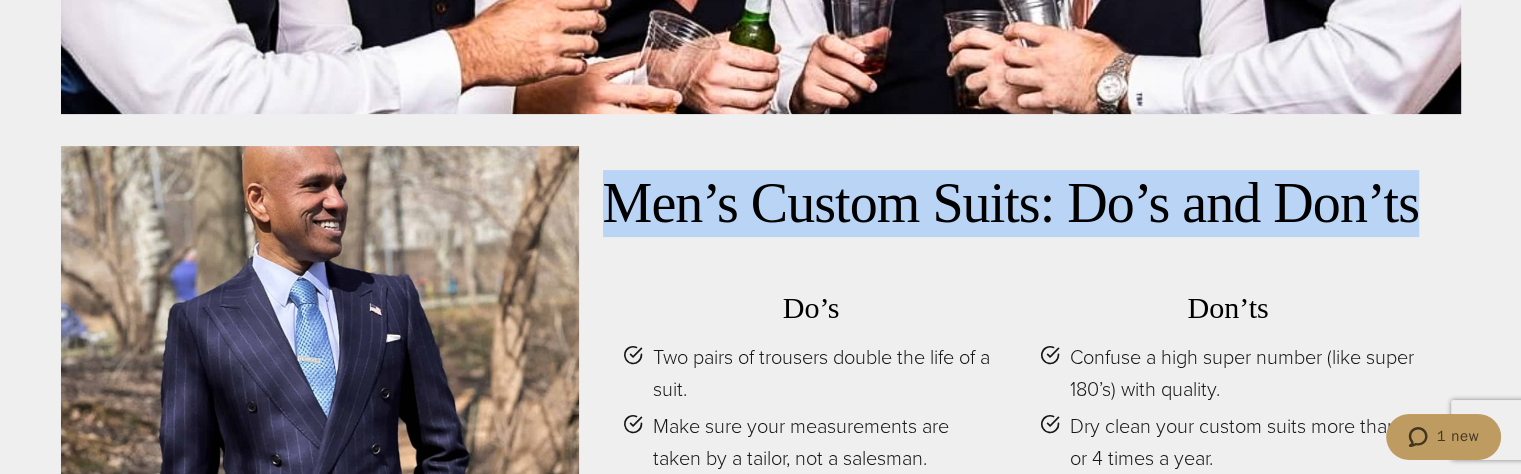 drag, startPoint x: 1423, startPoint y: 164, endPoint x: 608, endPoint y: 187, distance: 815.32446 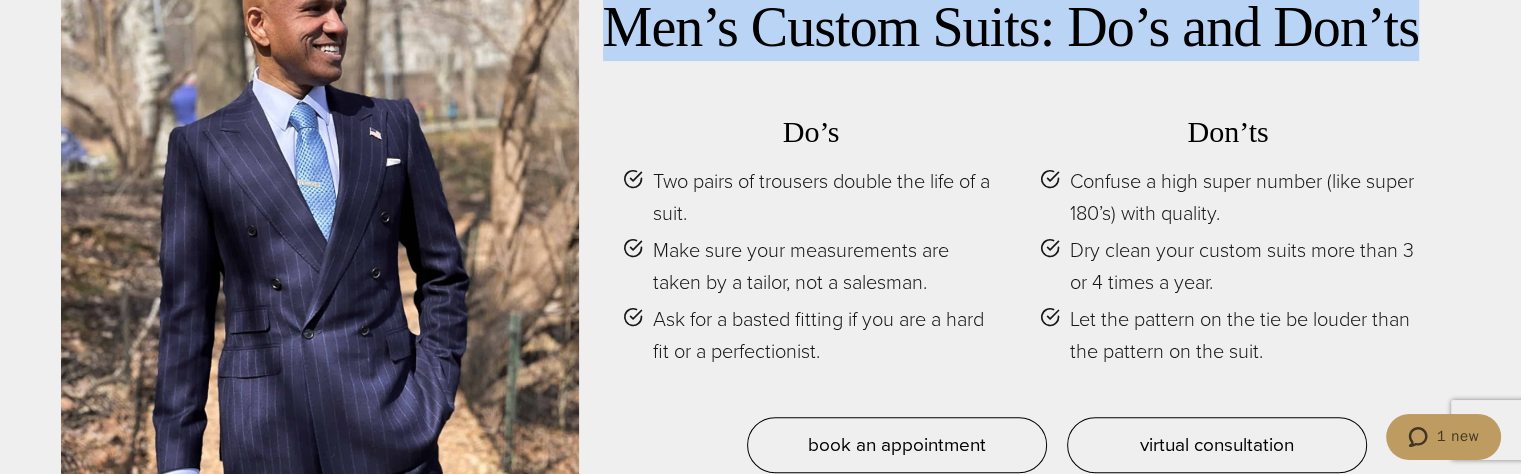 scroll, scrollTop: 8330, scrollLeft: 0, axis: vertical 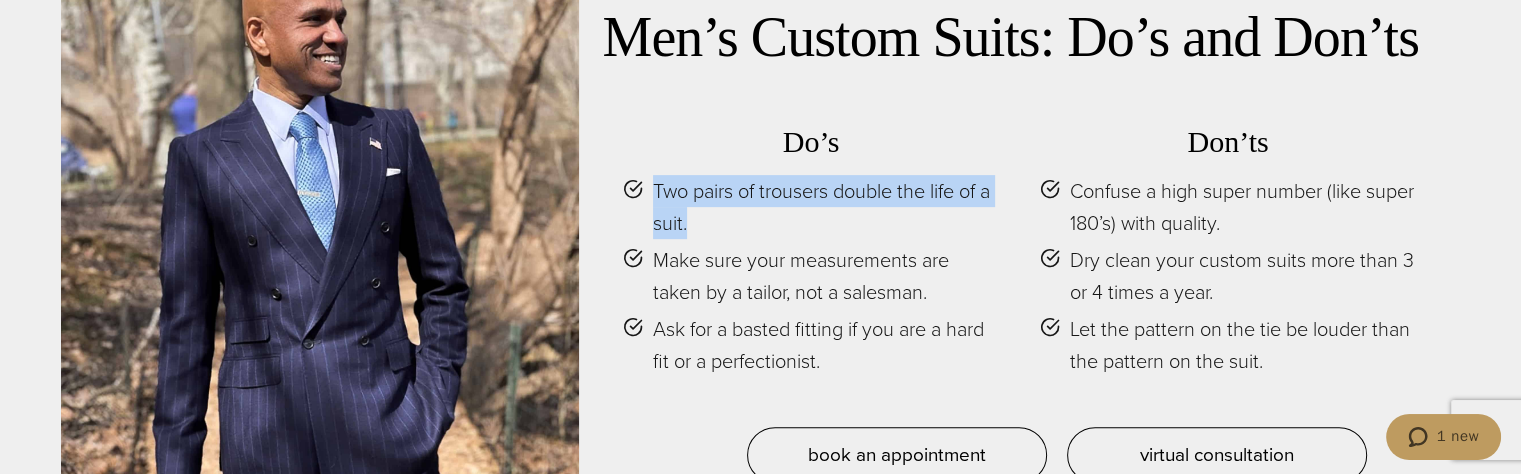 drag, startPoint x: 671, startPoint y: 179, endPoint x: 650, endPoint y: 157, distance: 30.413813 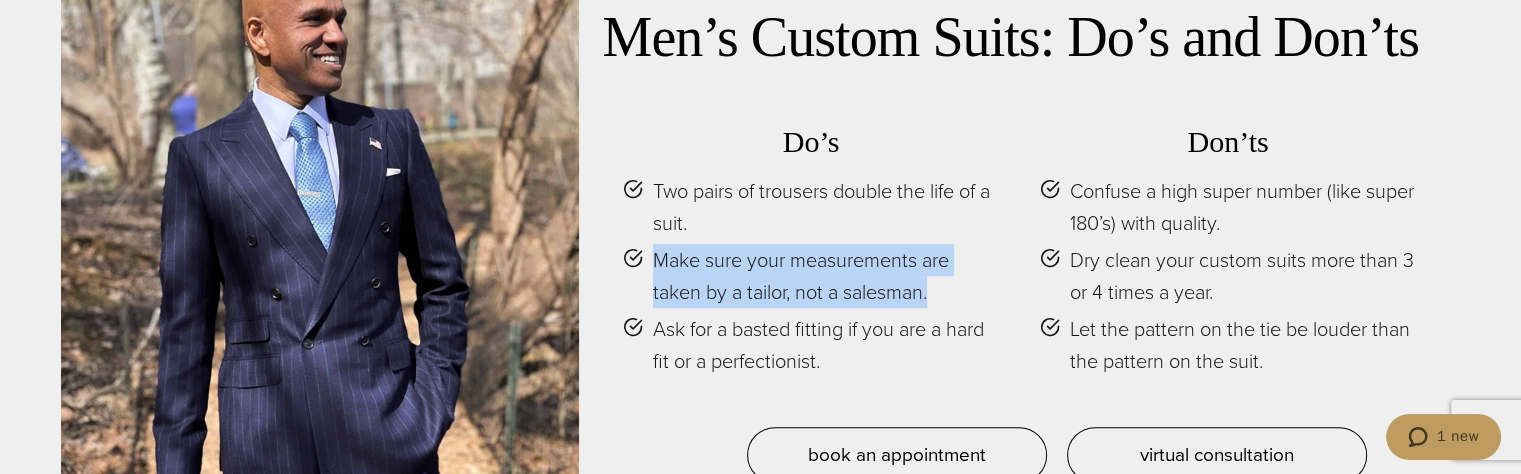 drag, startPoint x: 953, startPoint y: 261, endPoint x: 643, endPoint y: 233, distance: 311.26193 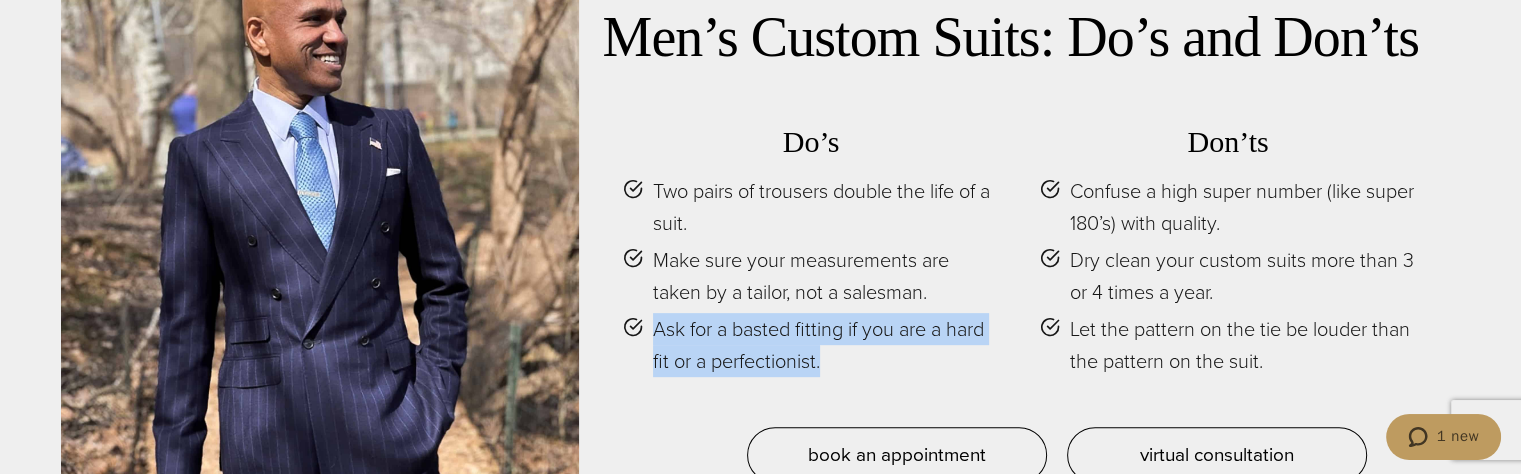drag, startPoint x: 826, startPoint y: 318, endPoint x: 652, endPoint y: 289, distance: 176.40012 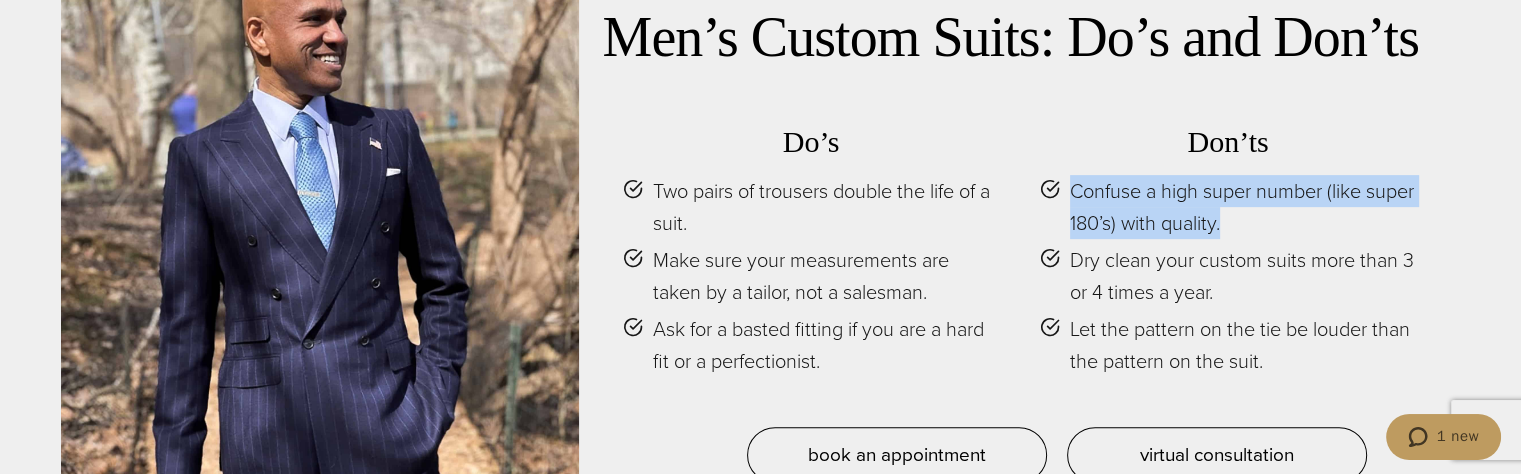 drag, startPoint x: 1288, startPoint y: 189, endPoint x: 1068, endPoint y: 141, distance: 225.17549 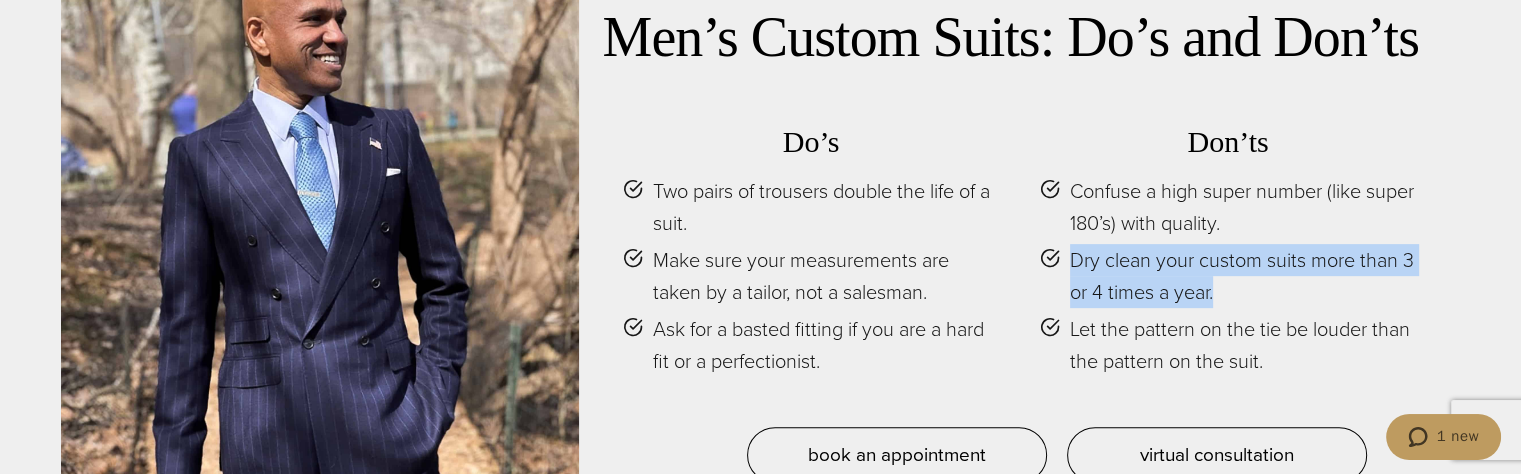 drag, startPoint x: 1213, startPoint y: 260, endPoint x: 1054, endPoint y: 203, distance: 168.90826 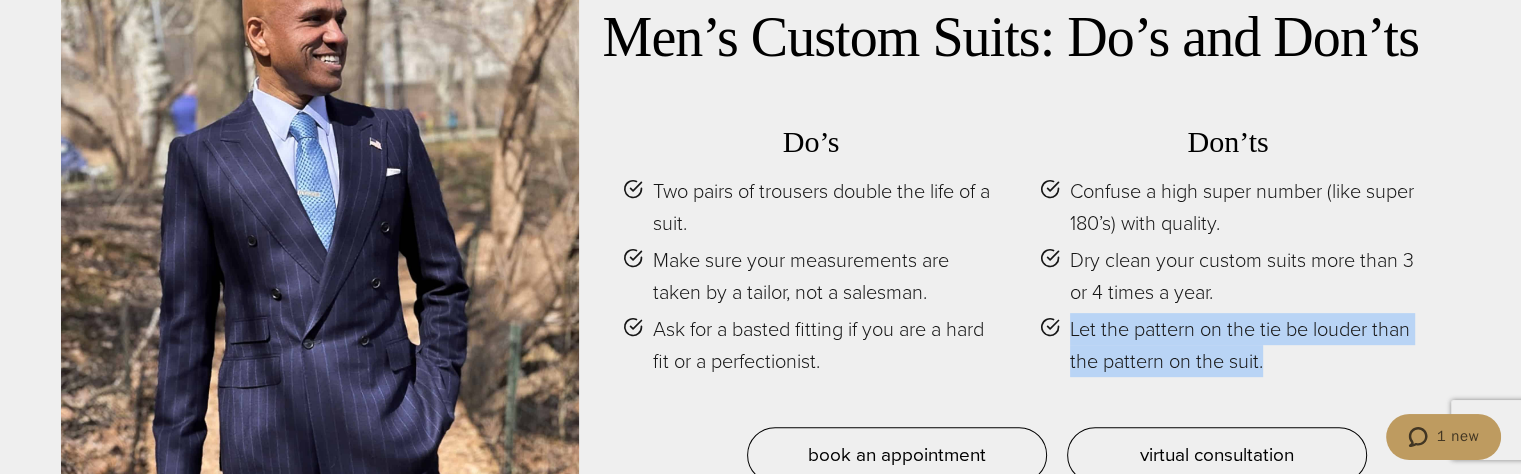 drag, startPoint x: 1267, startPoint y: 324, endPoint x: 1069, endPoint y: 296, distance: 199.97 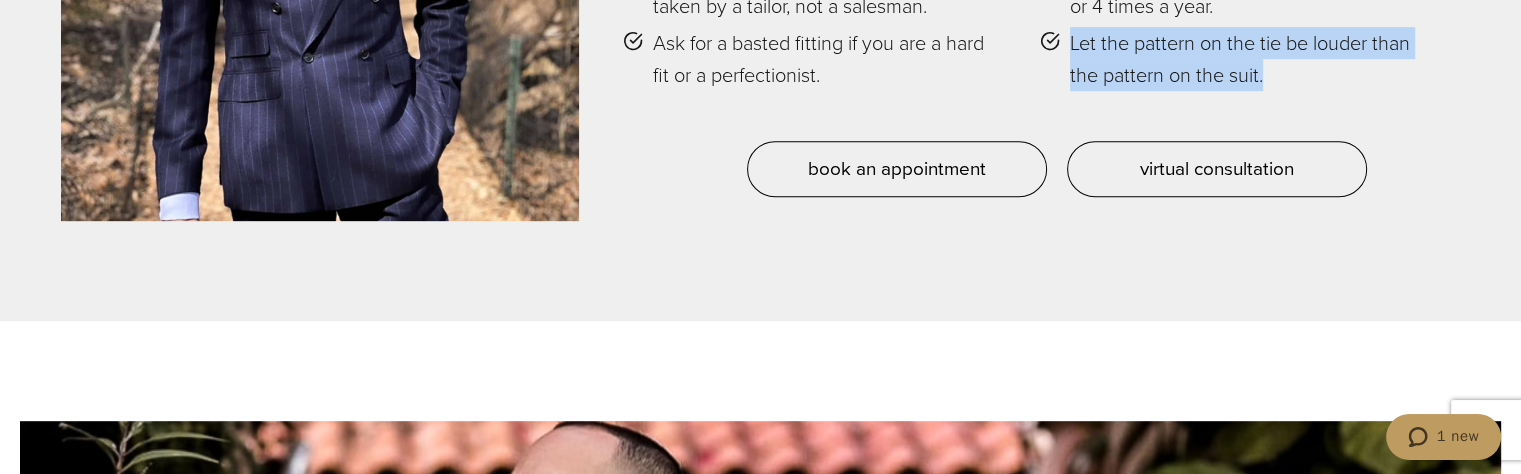 scroll, scrollTop: 8717, scrollLeft: 0, axis: vertical 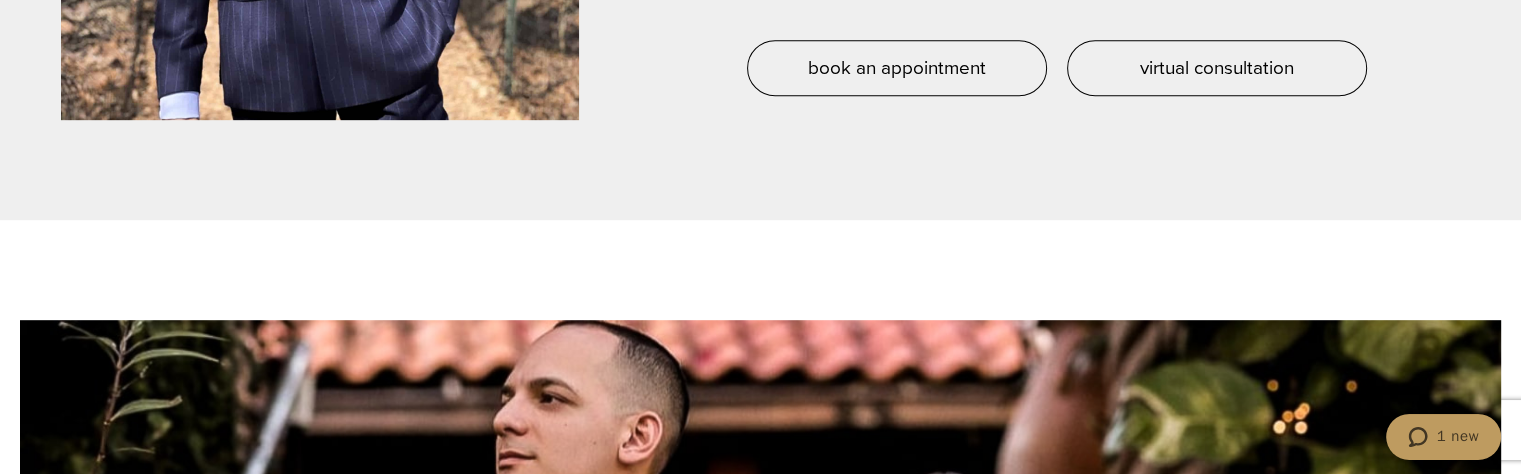 click at bounding box center [760, 507] 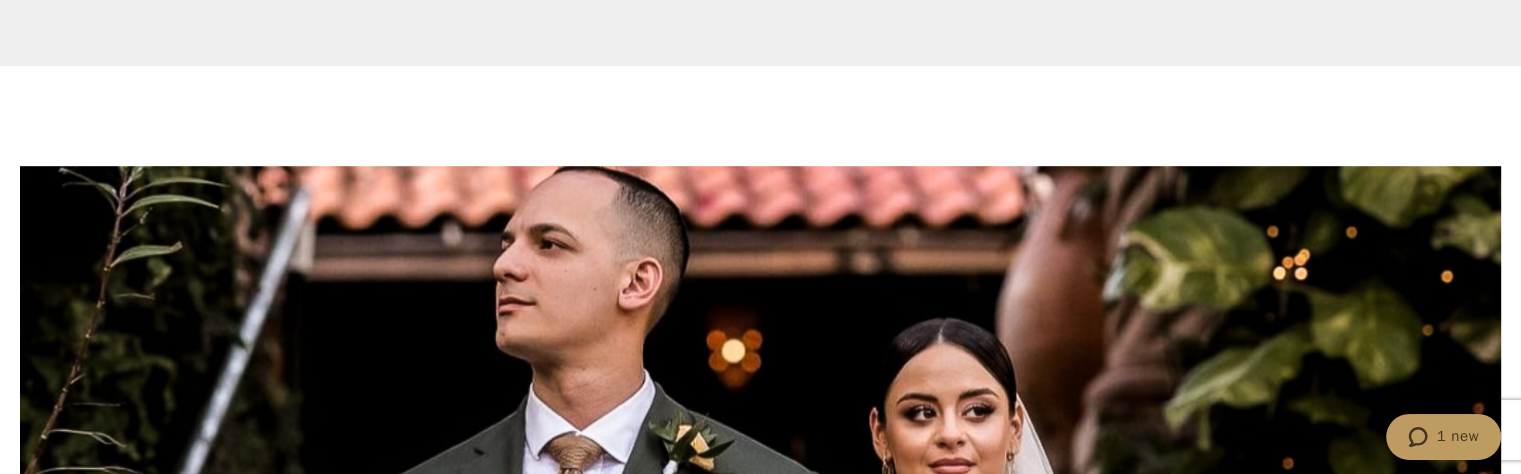 scroll, scrollTop: 8870, scrollLeft: 0, axis: vertical 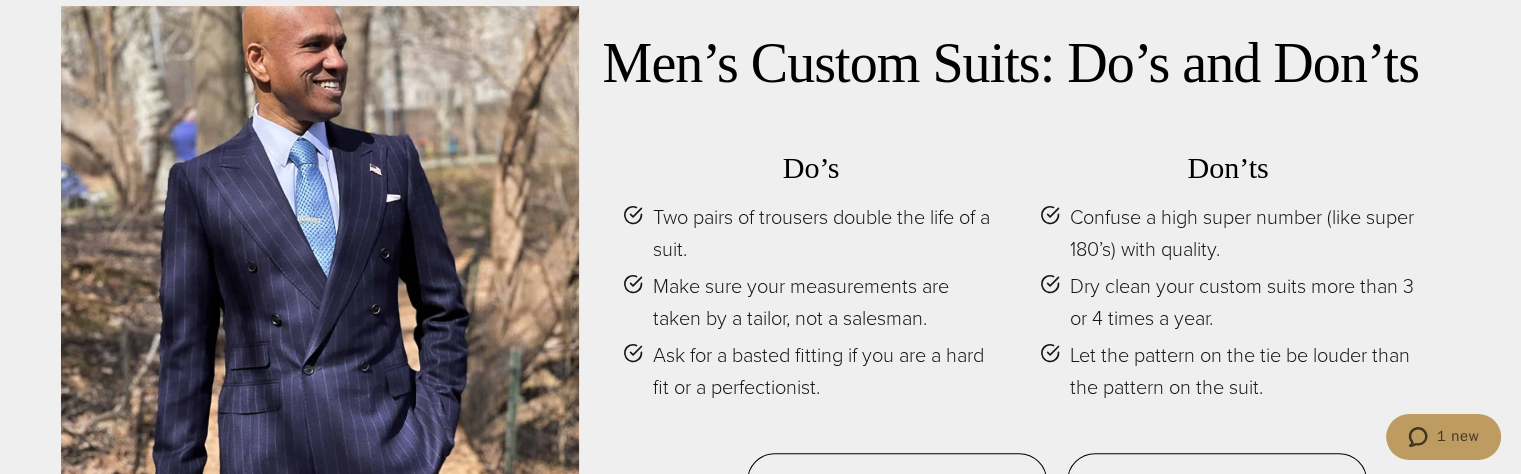 click at bounding box center (320, 269) 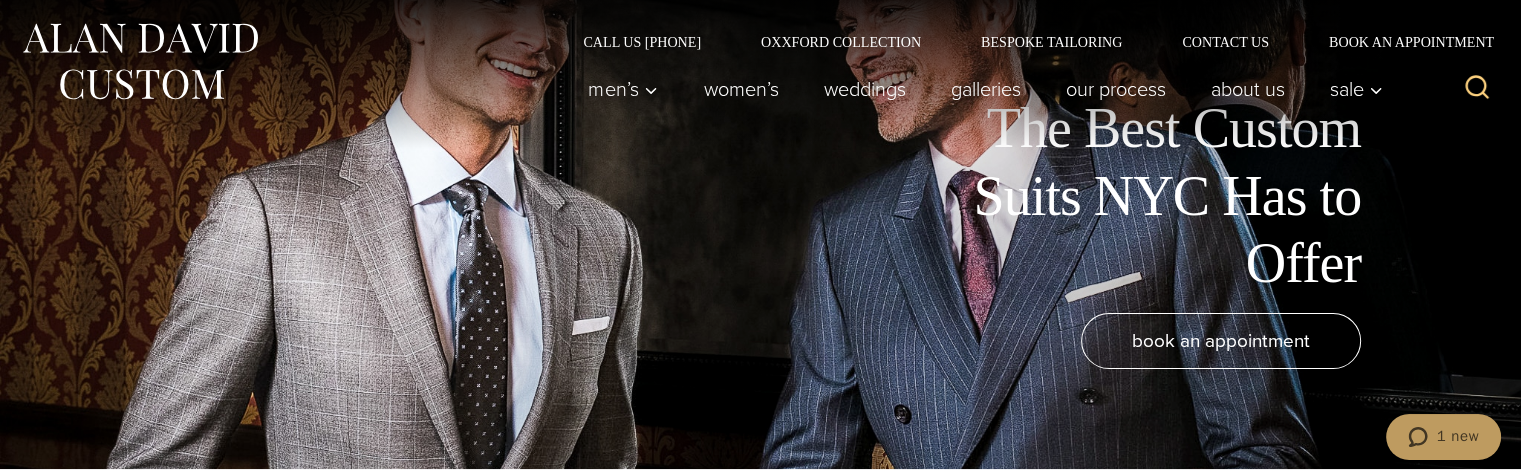 scroll, scrollTop: 0, scrollLeft: 0, axis: both 